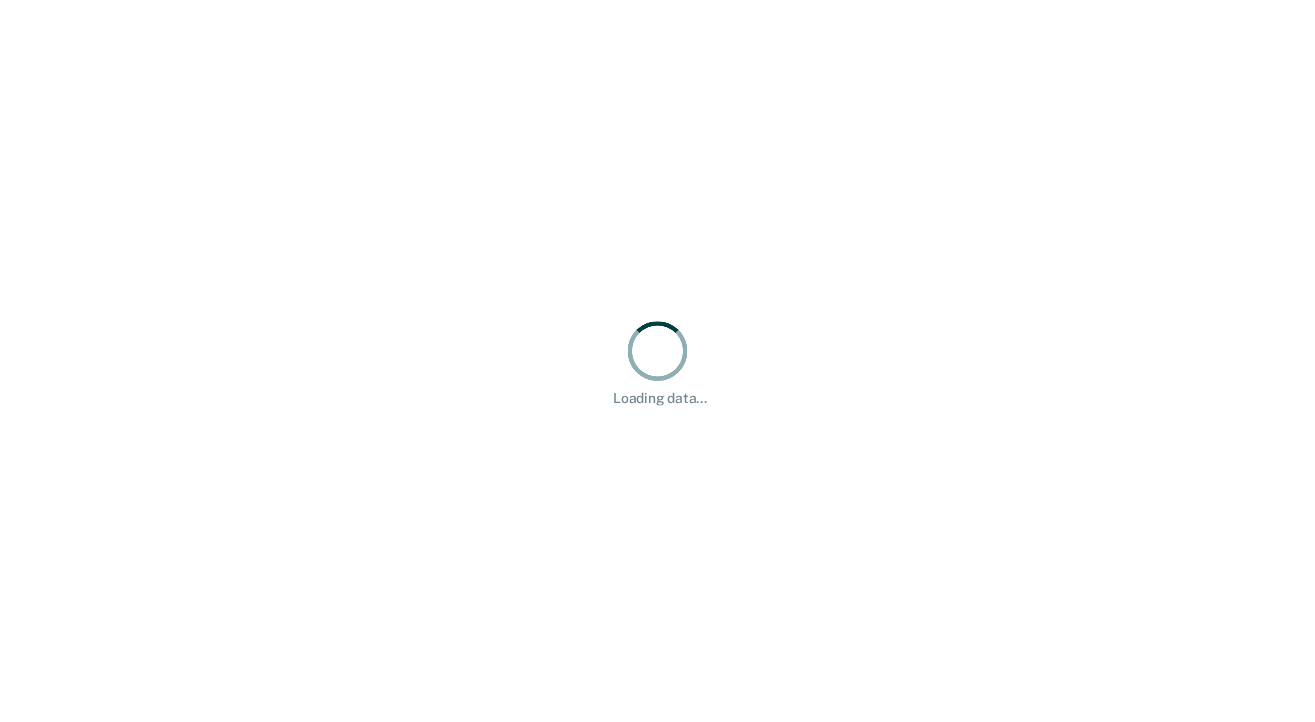 scroll, scrollTop: 0, scrollLeft: 0, axis: both 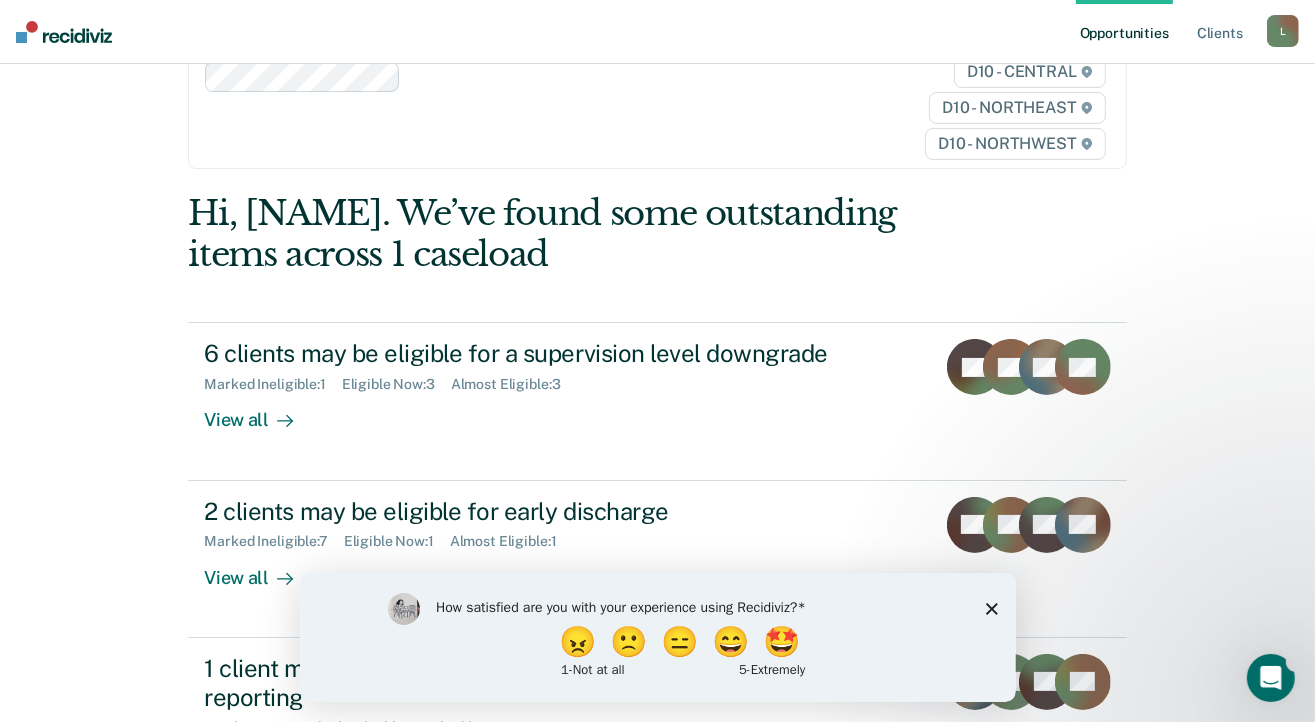 click on "How satisfied are you with your experience using Recidiviz? 😠 🙁 😑 😄 🤩 1  -  Not at all 5  -  Extremely" at bounding box center [657, 636] 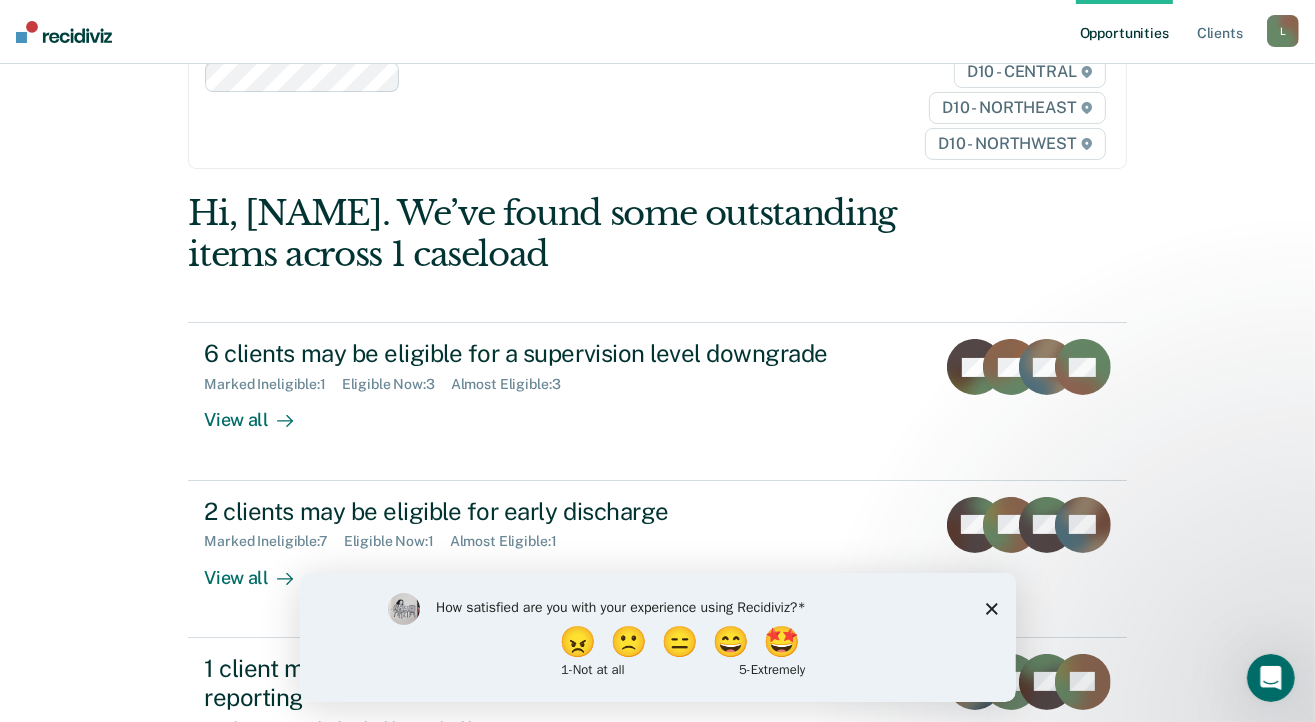 click on "How satisfied are you with your experience using Recidiviz? 😠 🙁 😑 😄 🤩 1  -  Not at all 5  -  Extremely" at bounding box center [657, 636] 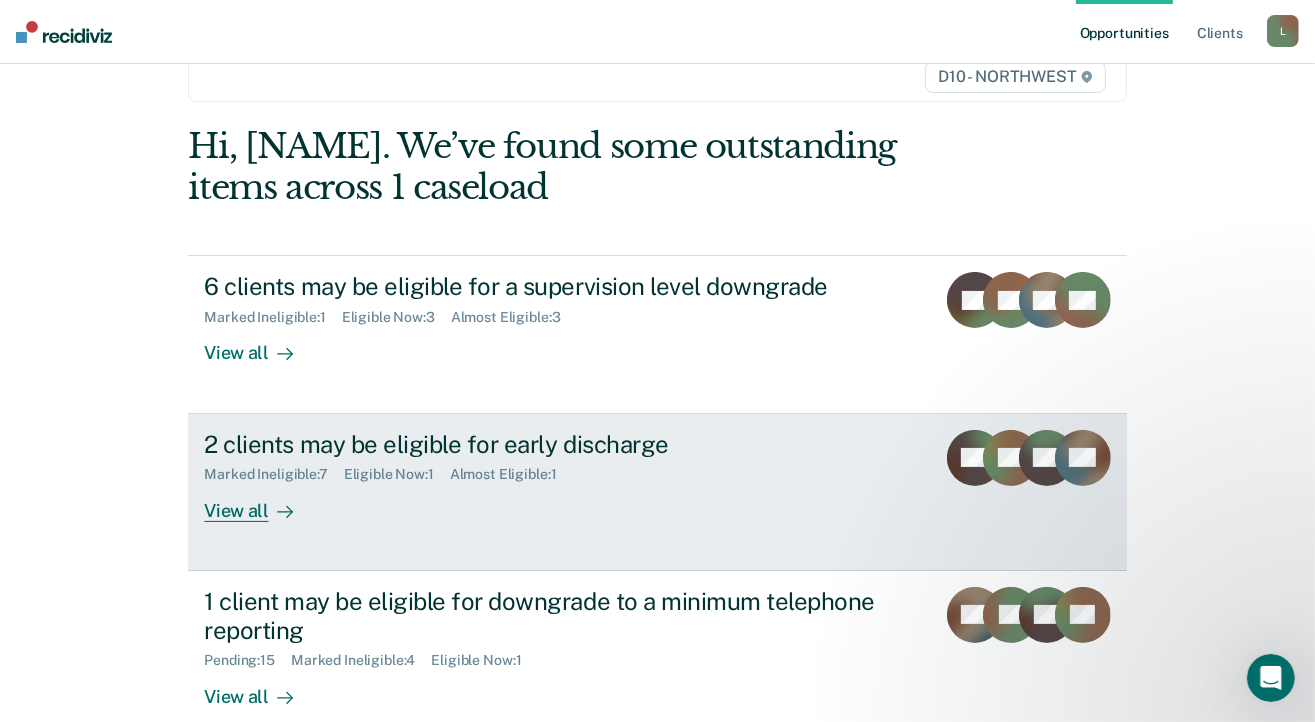 scroll, scrollTop: 210, scrollLeft: 0, axis: vertical 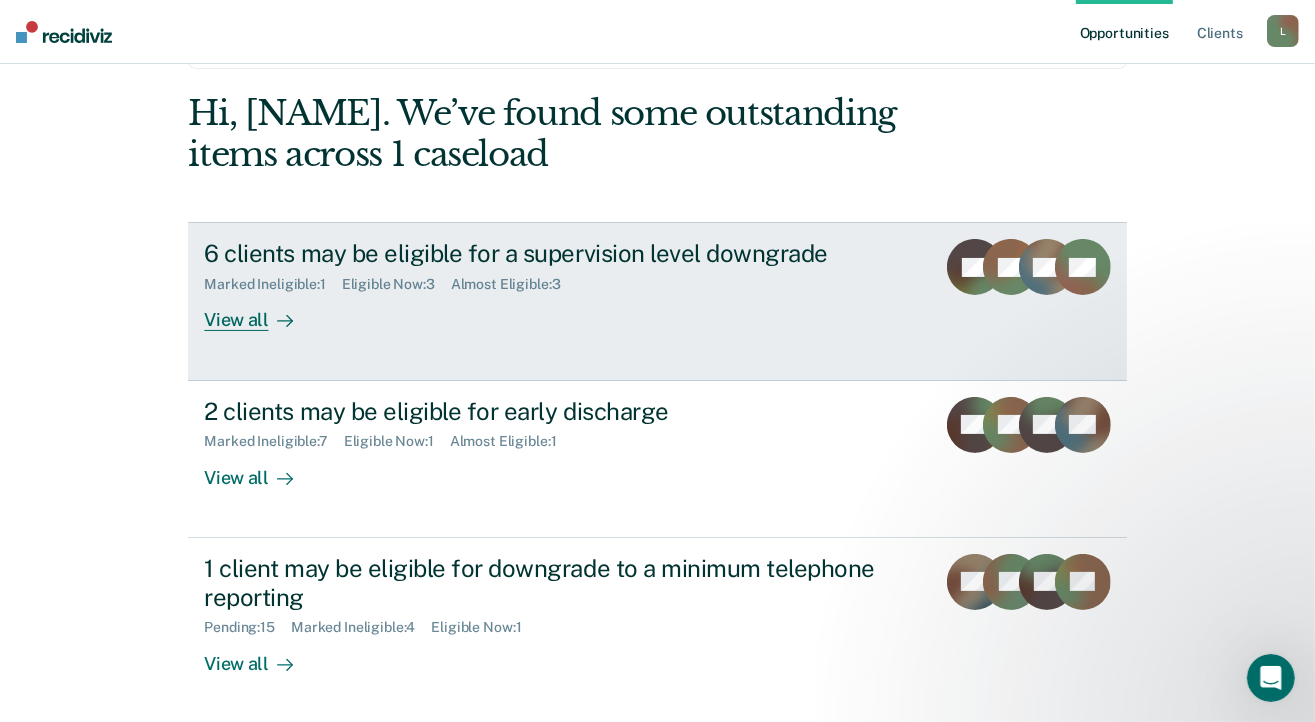 click on "View all" at bounding box center (260, 312) 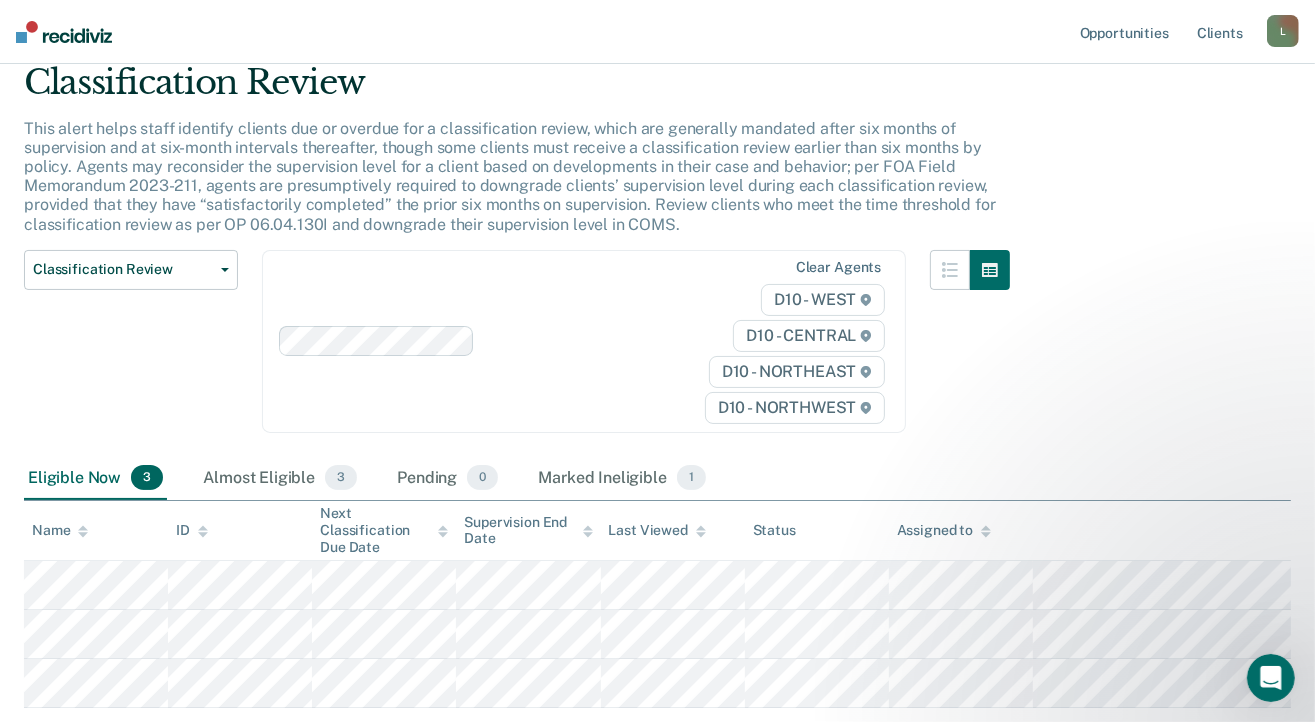 scroll, scrollTop: 200, scrollLeft: 0, axis: vertical 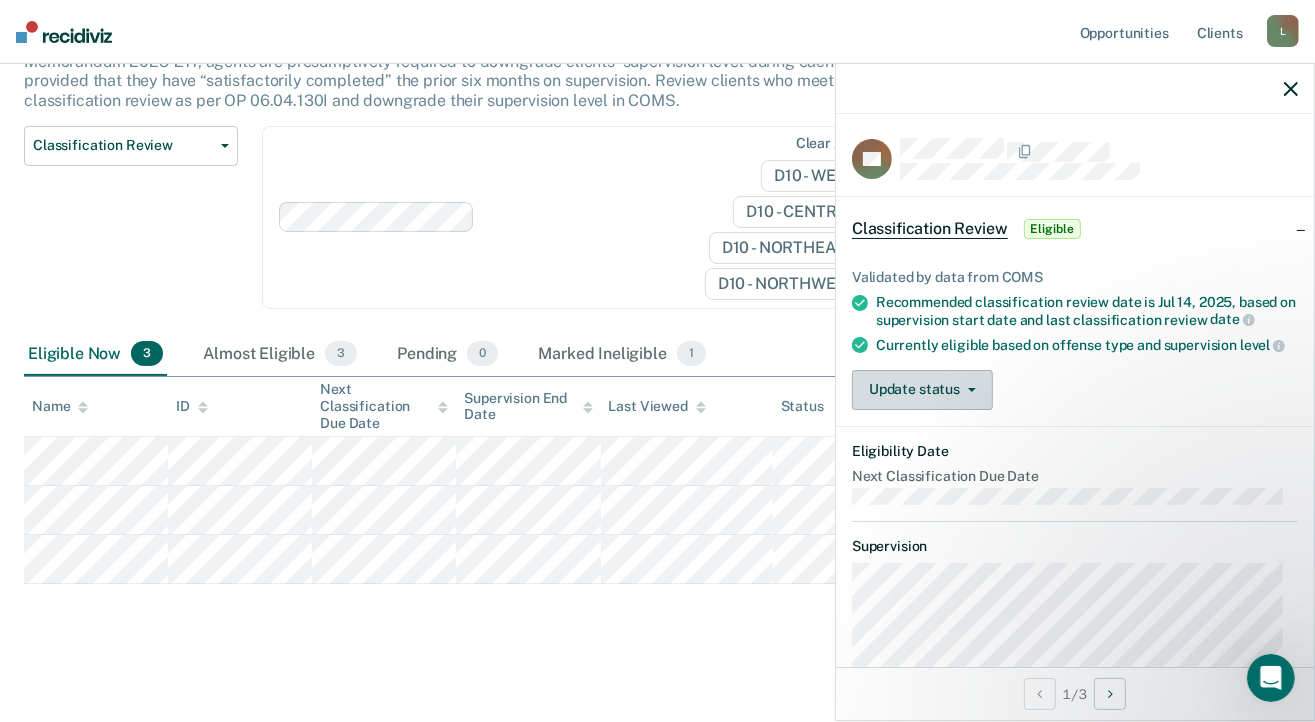 click 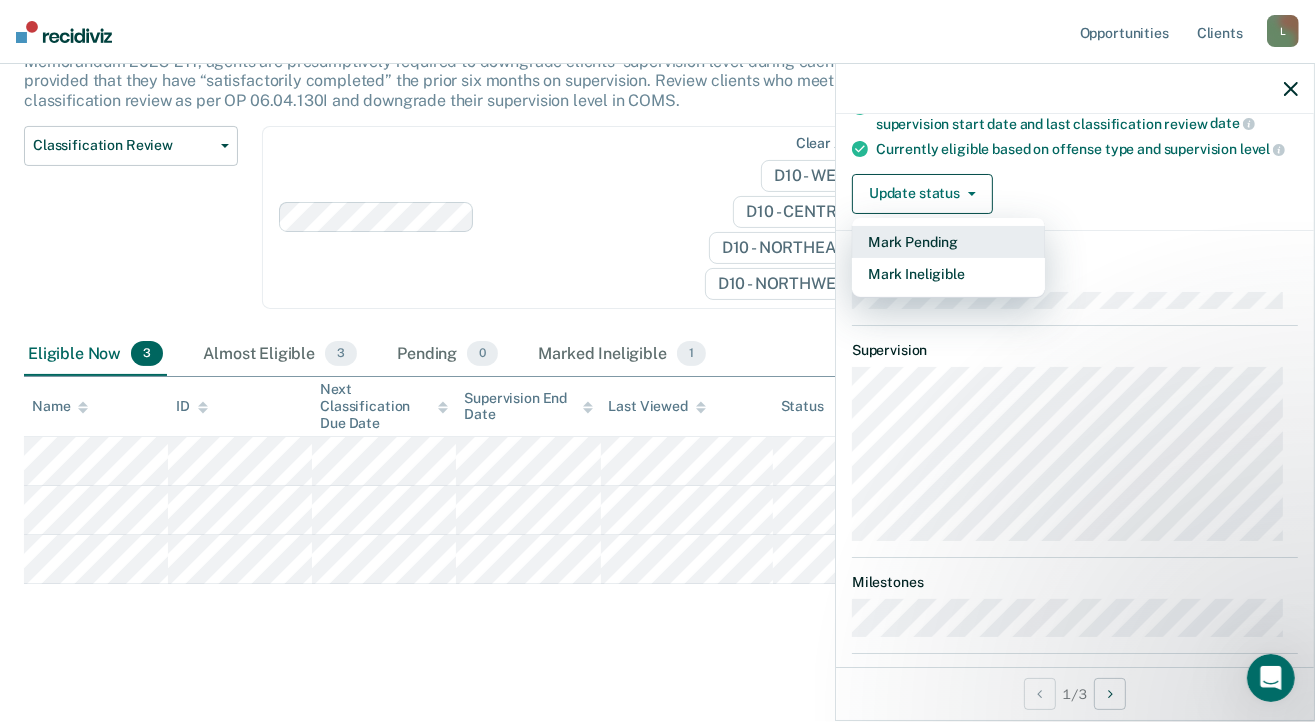 scroll, scrollTop: 91, scrollLeft: 0, axis: vertical 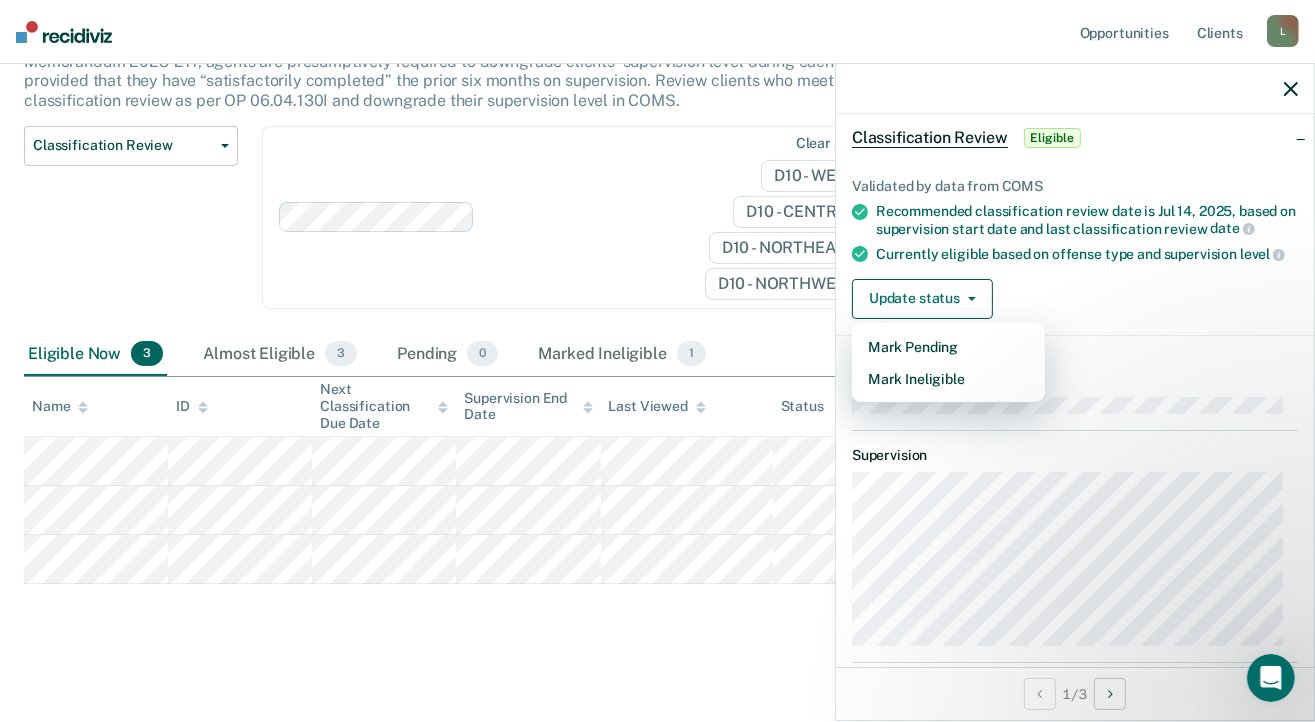click on "Classification Review This alert helps staff identify clients due or overdue for a classification review, which are generally mandated after six months of supervision and at six-month intervals thereafter, though some clients must receive a classification review earlier than six months by policy. Agents may reconsider the supervision level for a client based on developments in their case and behavior; per FOA Field Memorandum 2023-211, agents are presumptively required to downgrade clients’ supervision level during each classification review, provided that they have “satisfactorily completed” the prior six months on supervision. Review clients who meet the time threshold for classification review as per OP 06.04.130I and downgrade their supervision level in COMS. Classification Review Classification Review Early Discharge Minimum Telephone Reporting Overdue for Discharge Supervision Level Mismatch Clear agents D10 - WEST D10 - CENTRAL D10 - NORTHEAST D10 - NORTHWEST Eligible Now 3 3 0 1" at bounding box center (657, 290) 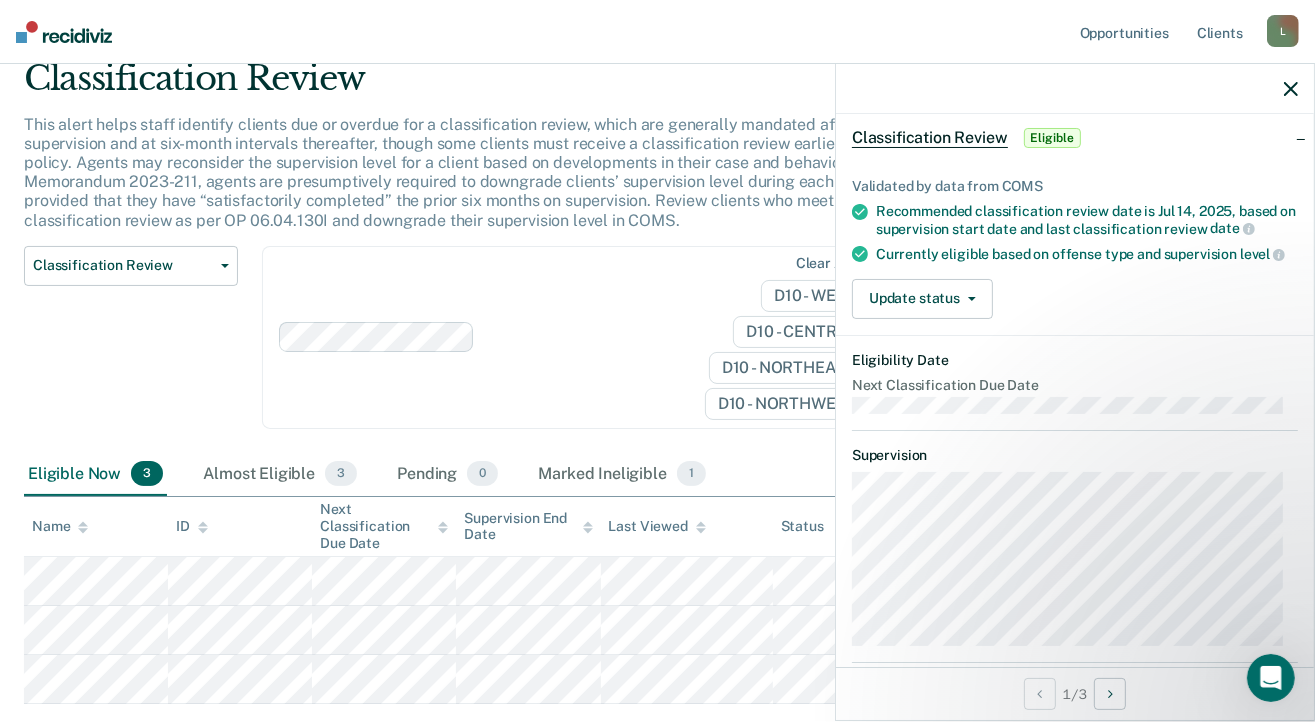 scroll, scrollTop: 0, scrollLeft: 0, axis: both 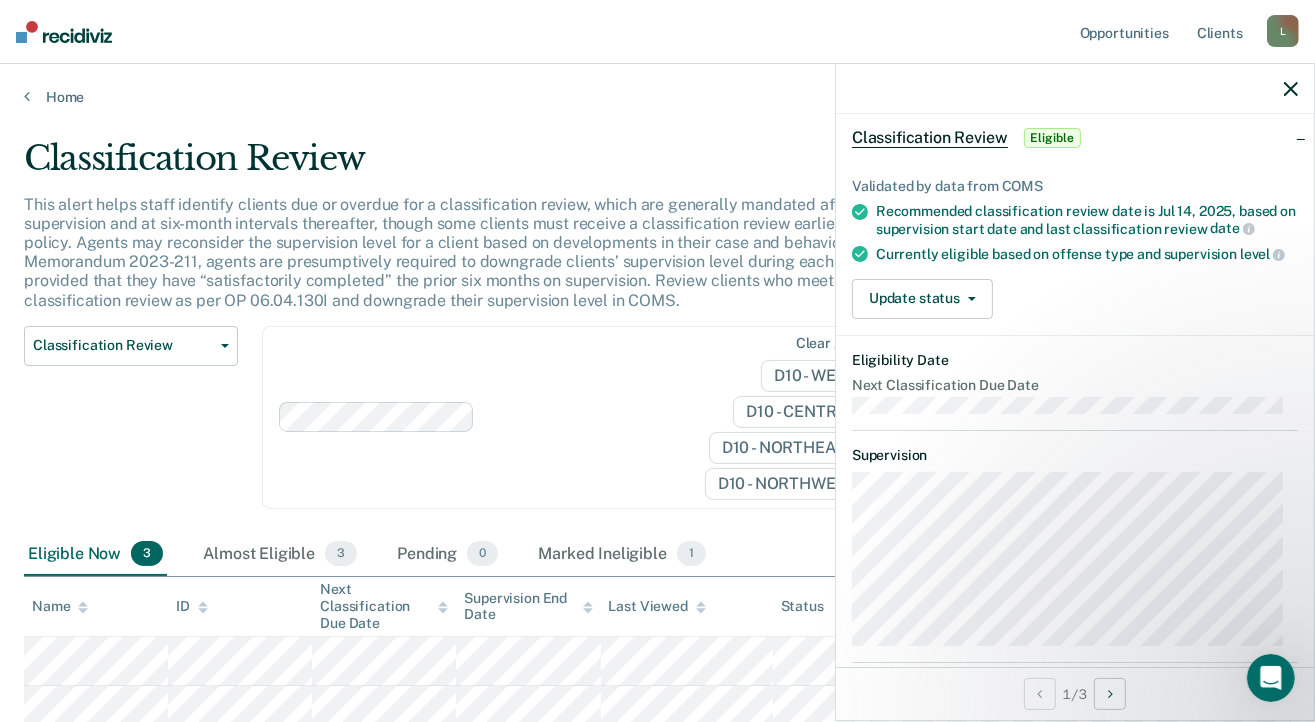 click on "Eligible" at bounding box center [1052, 138] 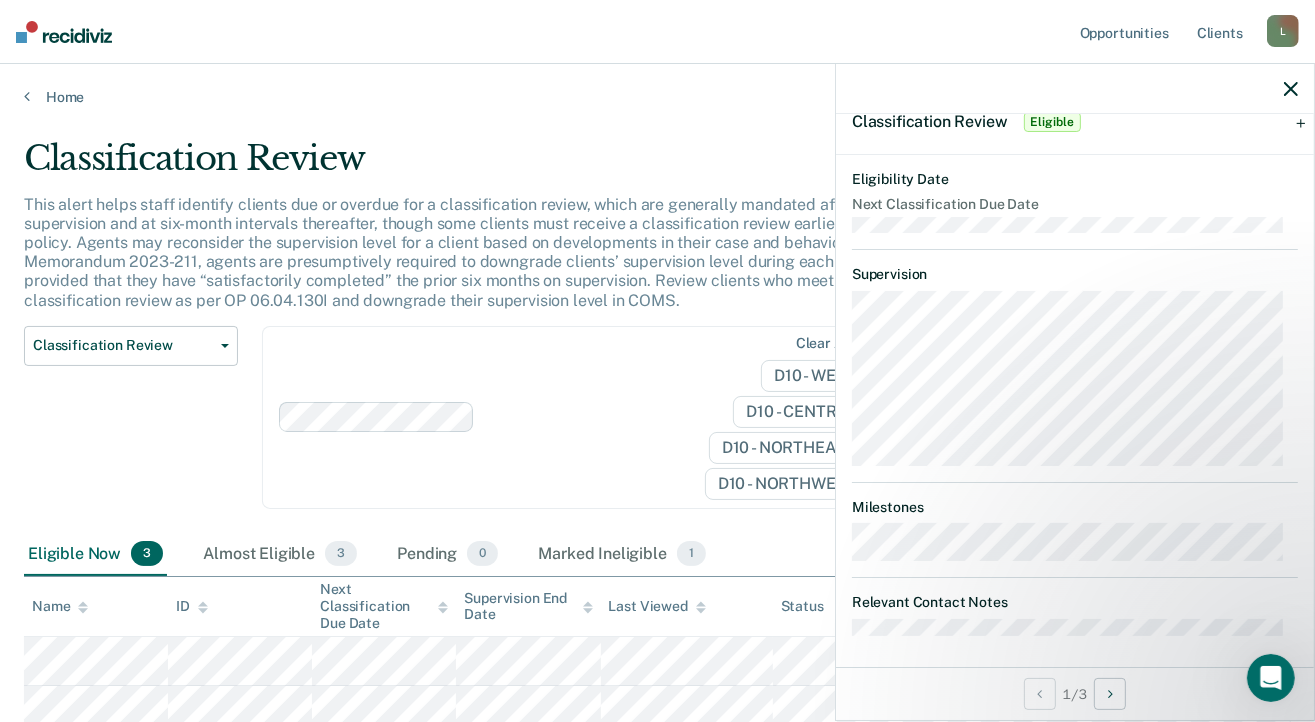 scroll, scrollTop: 111, scrollLeft: 0, axis: vertical 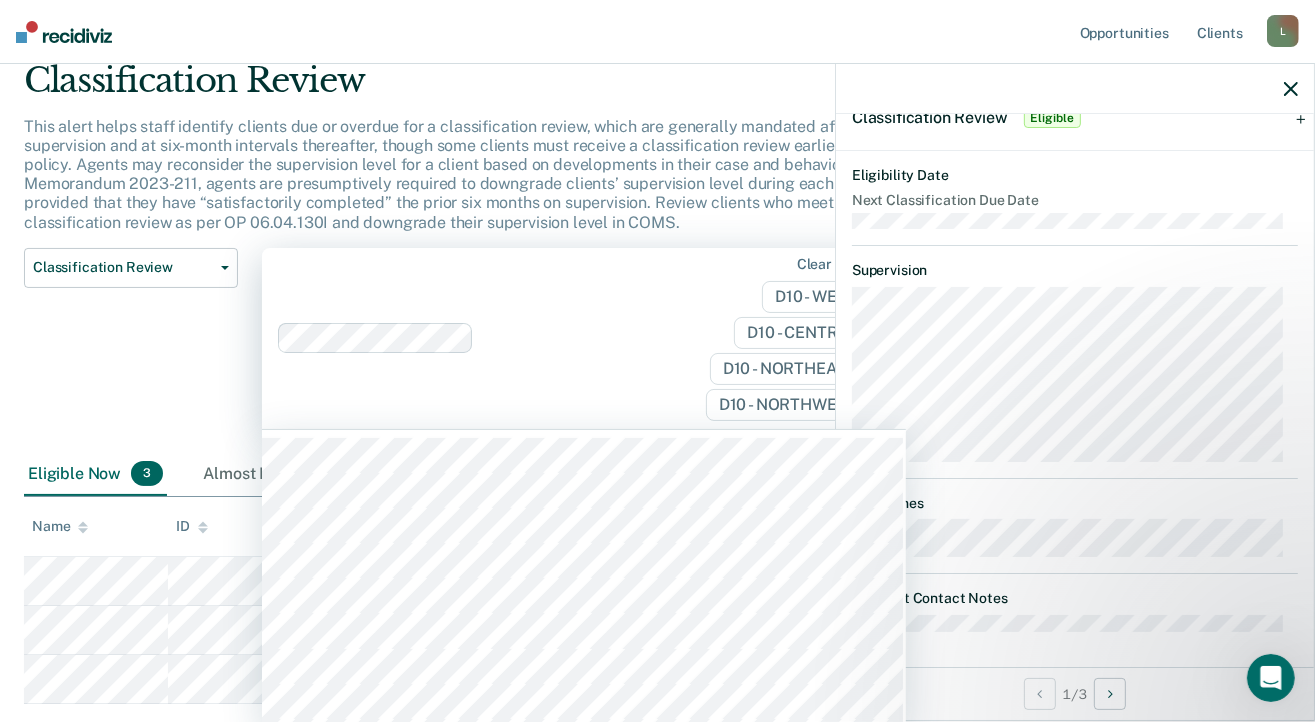 click on "Clear   agents D10 - WEST   D10 - CENTRAL   D10 - NORTHEAST   D10 - NORTHWEST" at bounding box center [584, 338] 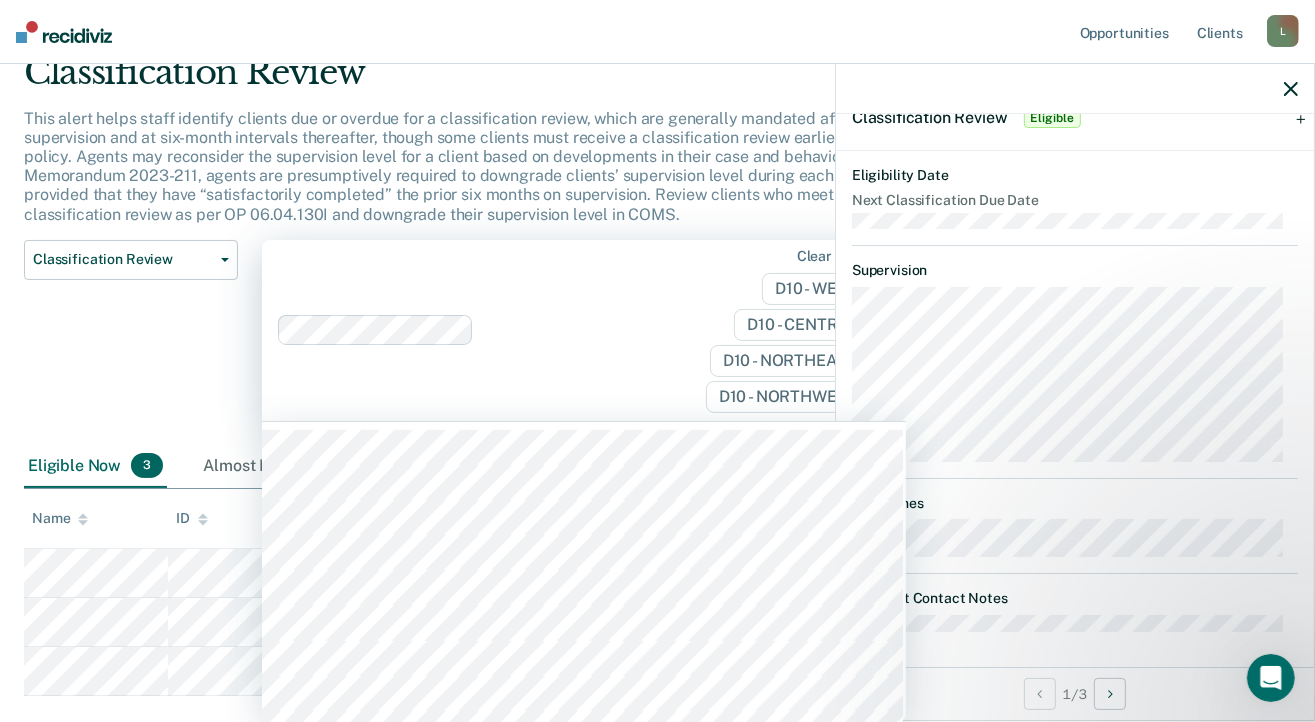 click on "Classification Review Classification Review Early Discharge Minimum Telephone Reporting Overdue for Discharge Supervision Level Mismatch" at bounding box center (131, 342) 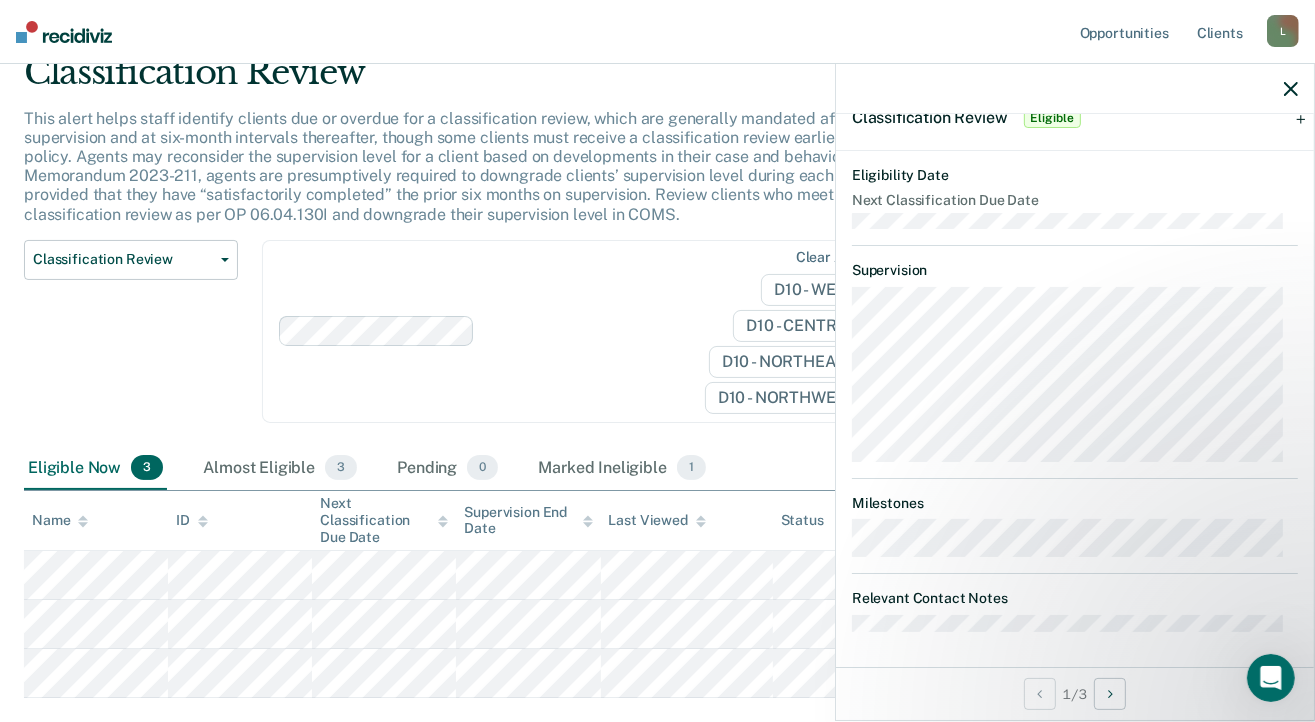 click on "Classification Review Classification Review Early Discharge Minimum Telephone Reporting Overdue for Discharge Supervision Level Mismatch" at bounding box center (131, 343) 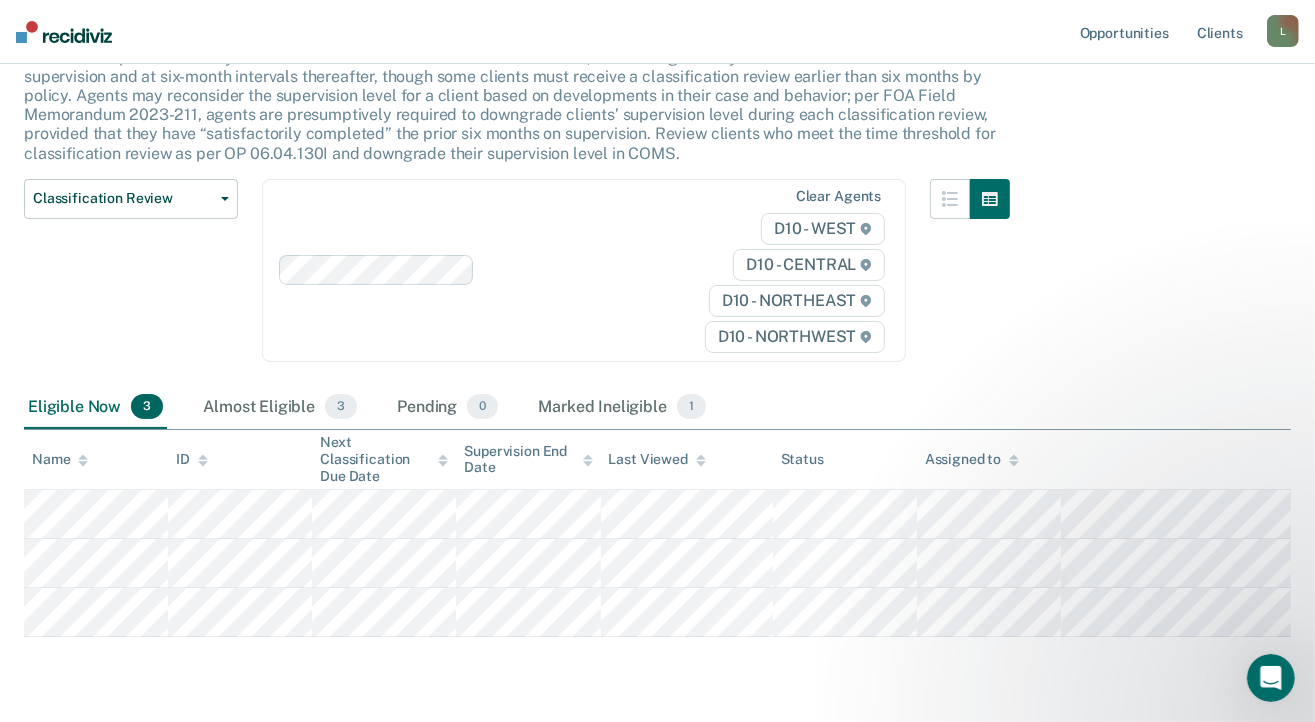 scroll, scrollTop: 203, scrollLeft: 0, axis: vertical 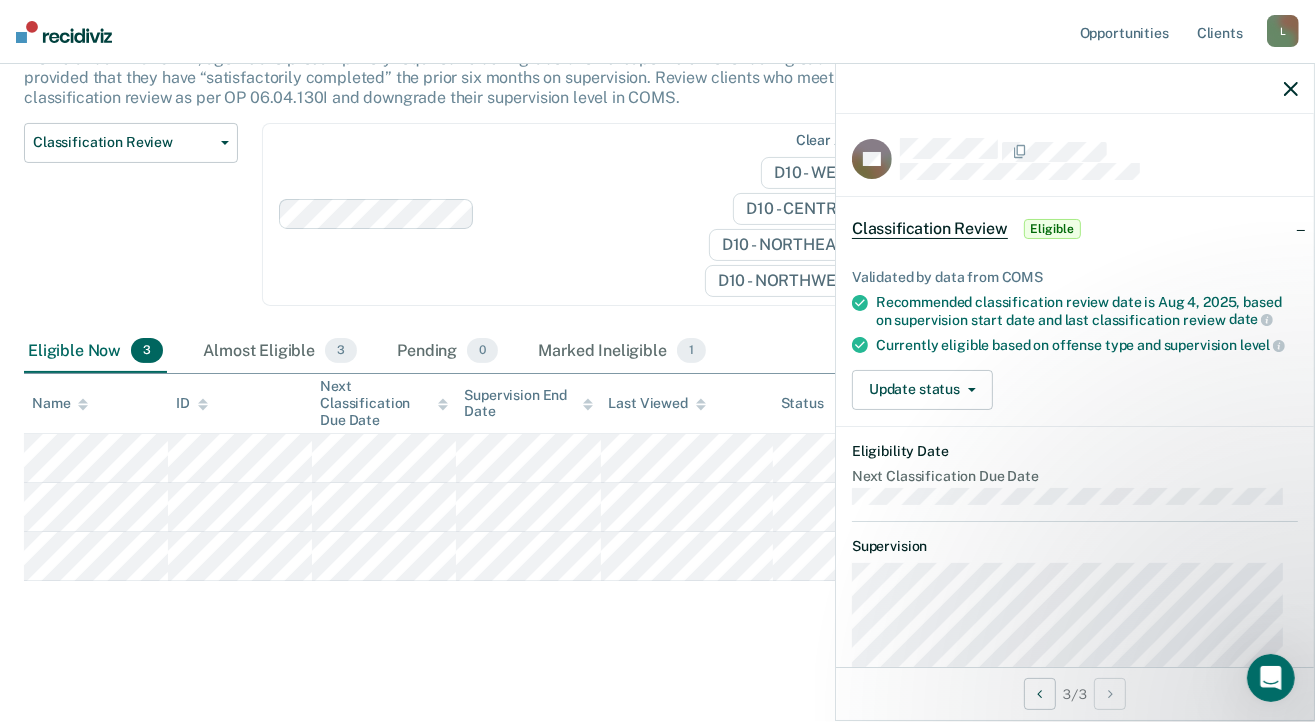 click on "Classification Review This alert helps staff identify clients due or overdue for a classification review, which are generally mandated after six months of supervision and at six-month intervals thereafter, though some clients must receive a classification review earlier than six months by policy. Agents may reconsider the supervision level for a client based on developments in their case and behavior; per FOA Field Memorandum 2023-211, agents are presumptively required to downgrade clients’ supervision level during each classification review, provided that they have “satisfactorily completed” the prior six months on supervision. Review clients who meet the time threshold for classification review as per OP 06.04.130I and downgrade their supervision level in COMS. Classification Review Classification Review Early Discharge Minimum Telephone Reporting Overdue for Discharge Supervision Level Mismatch Clear agents D10 - WEST D10 - CENTRAL D10 - NORTHEAST D10 - NORTHWEST Eligible Now 3 3 0 1" at bounding box center [657, 311] 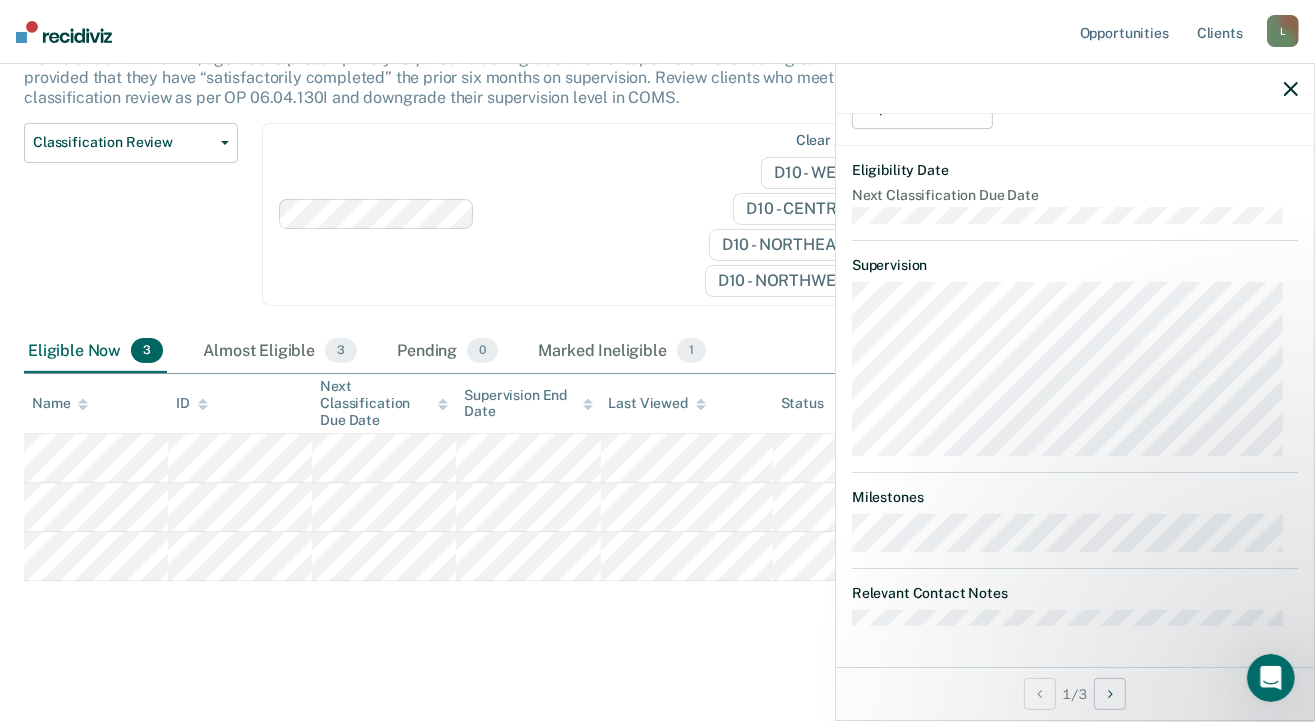scroll, scrollTop: 0, scrollLeft: 0, axis: both 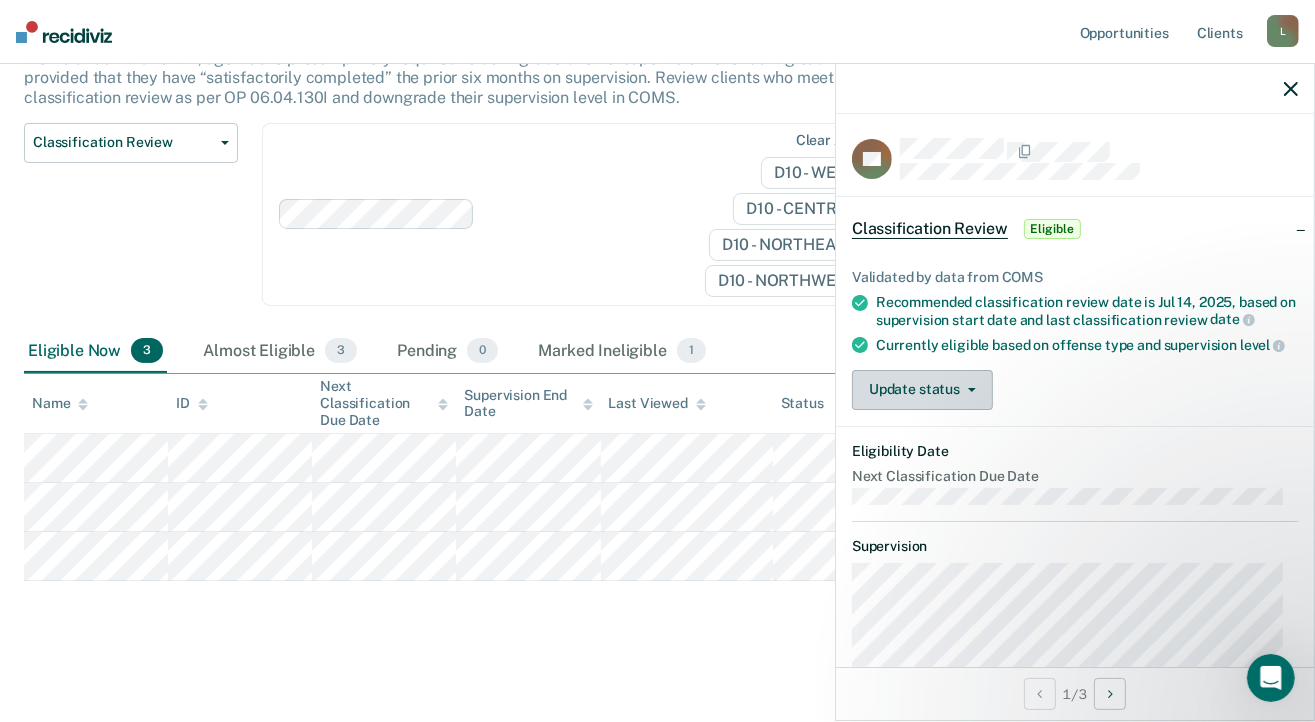 click on "Update status" at bounding box center [922, 390] 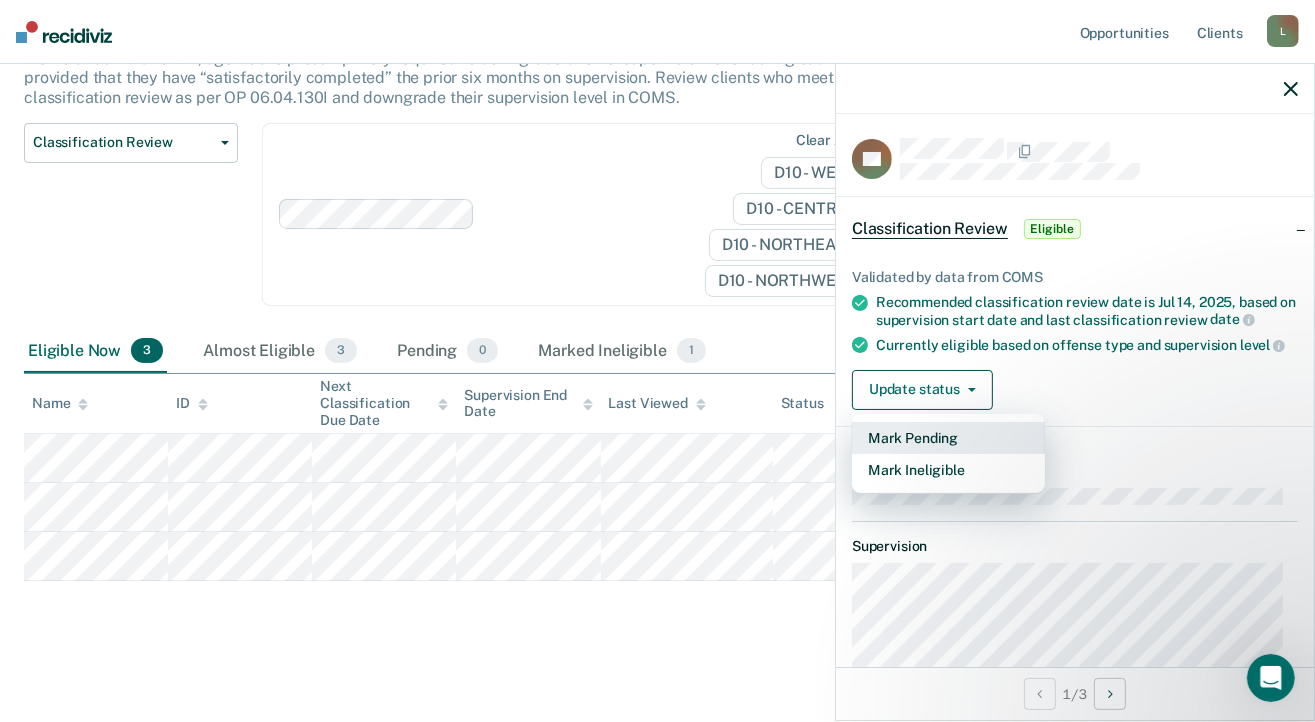 click on "Mark Pending" at bounding box center (948, 438) 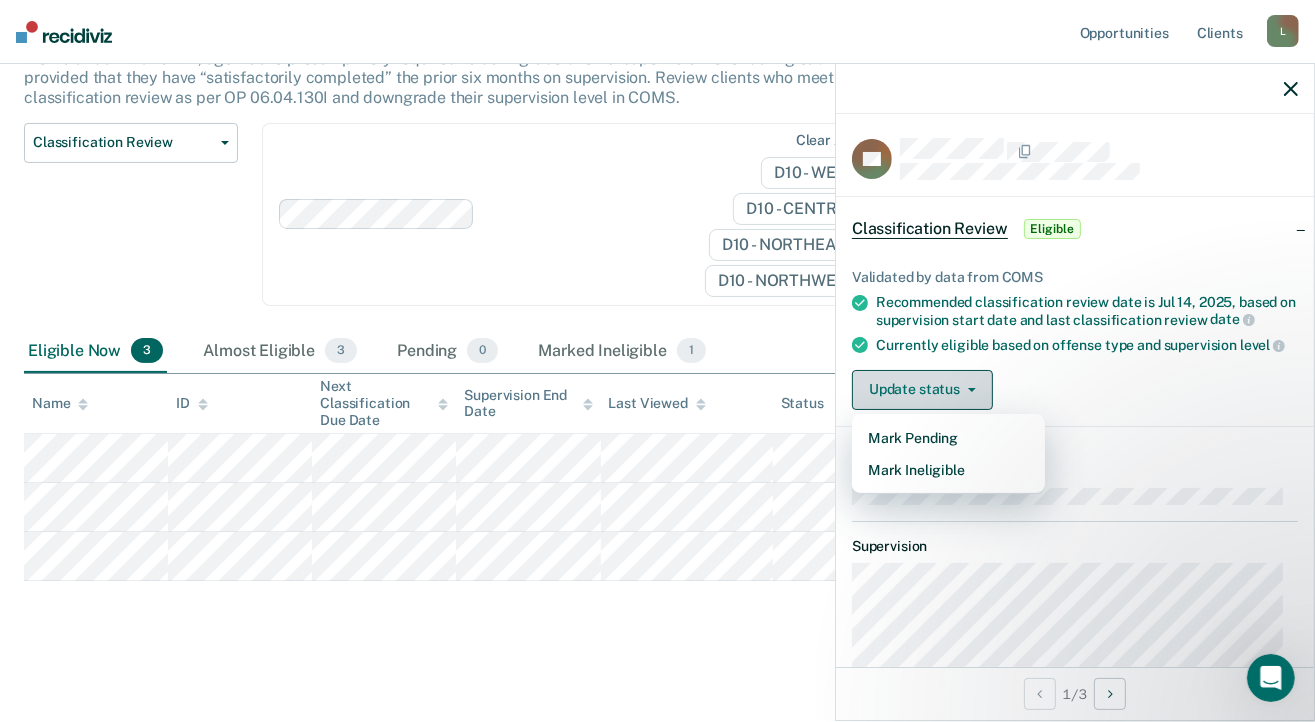 scroll, scrollTop: 154, scrollLeft: 0, axis: vertical 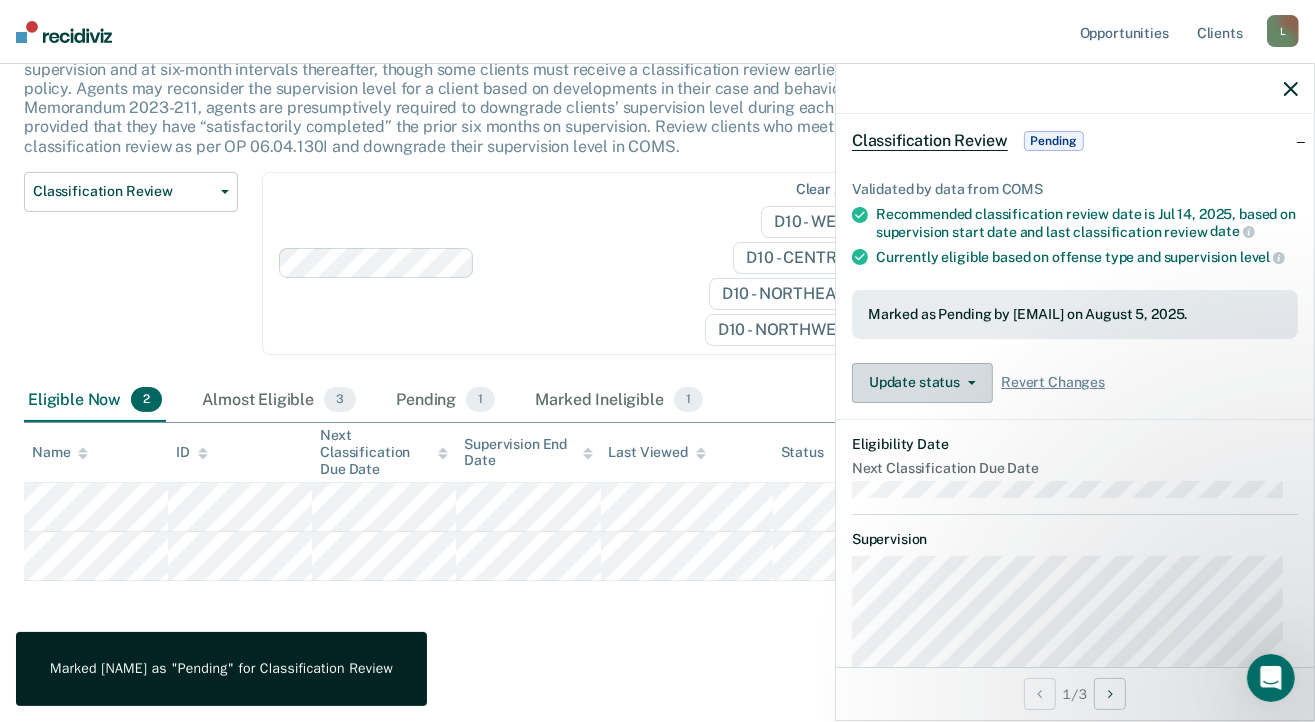 click on "Update status" at bounding box center (922, 383) 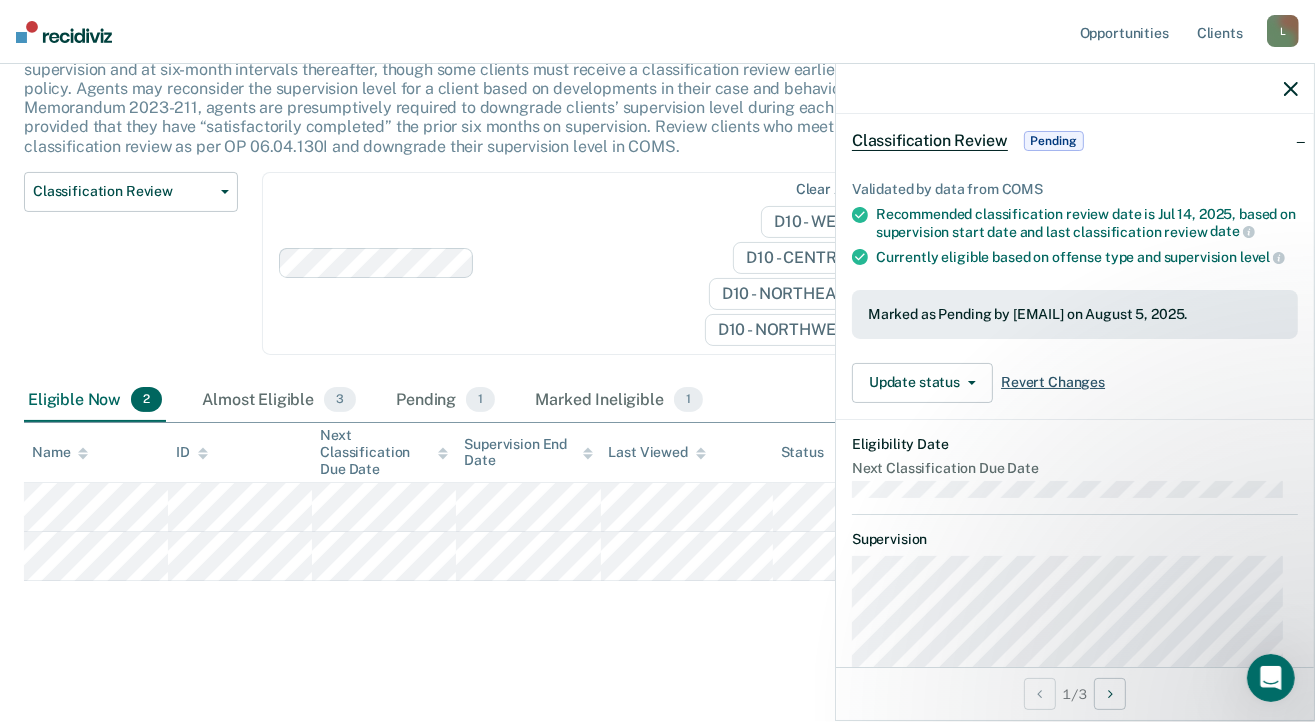 click on "Revert Changes" at bounding box center [1053, 382] 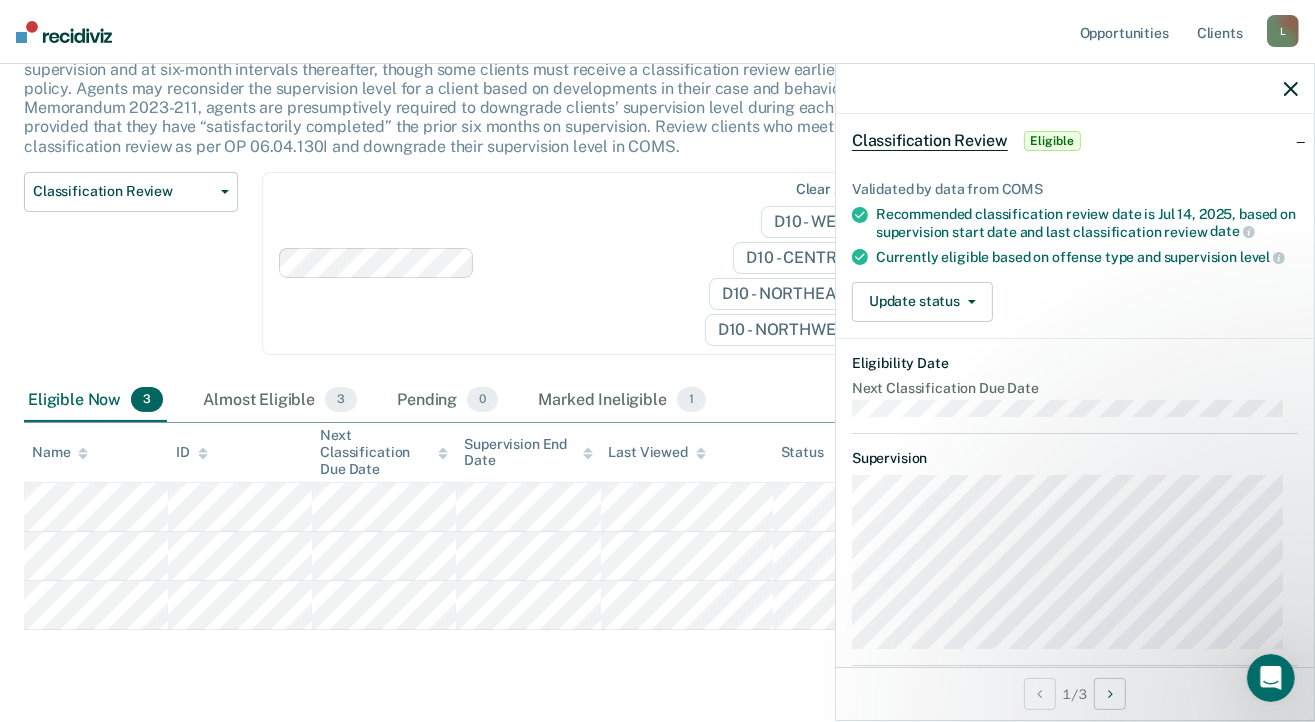 scroll, scrollTop: 203, scrollLeft: 0, axis: vertical 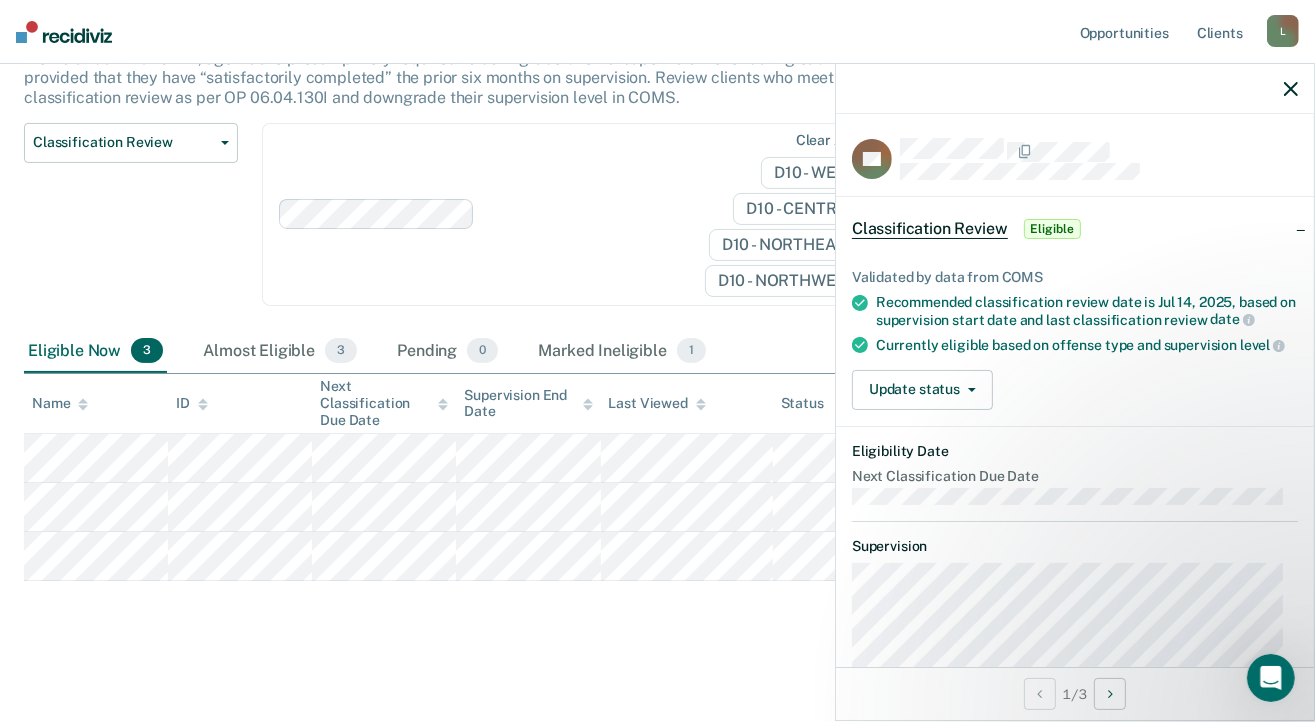 click on "Eligible" at bounding box center [1052, 229] 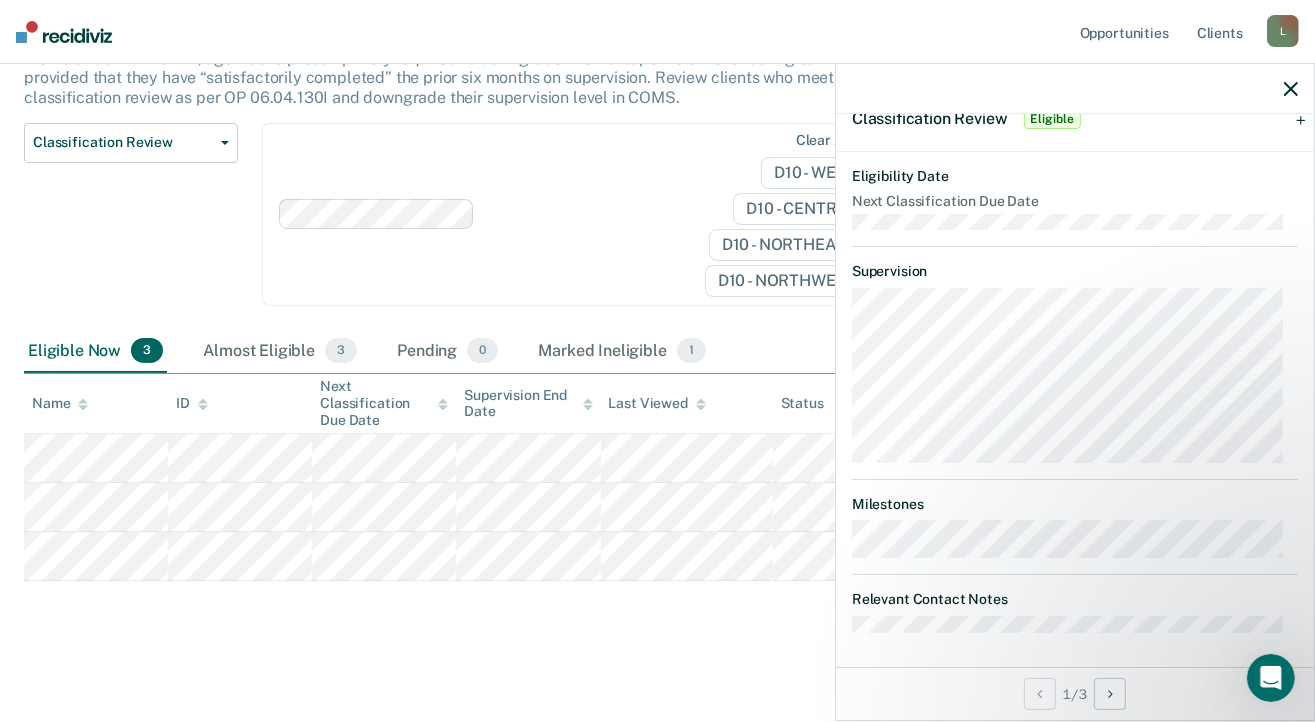 scroll, scrollTop: 111, scrollLeft: 0, axis: vertical 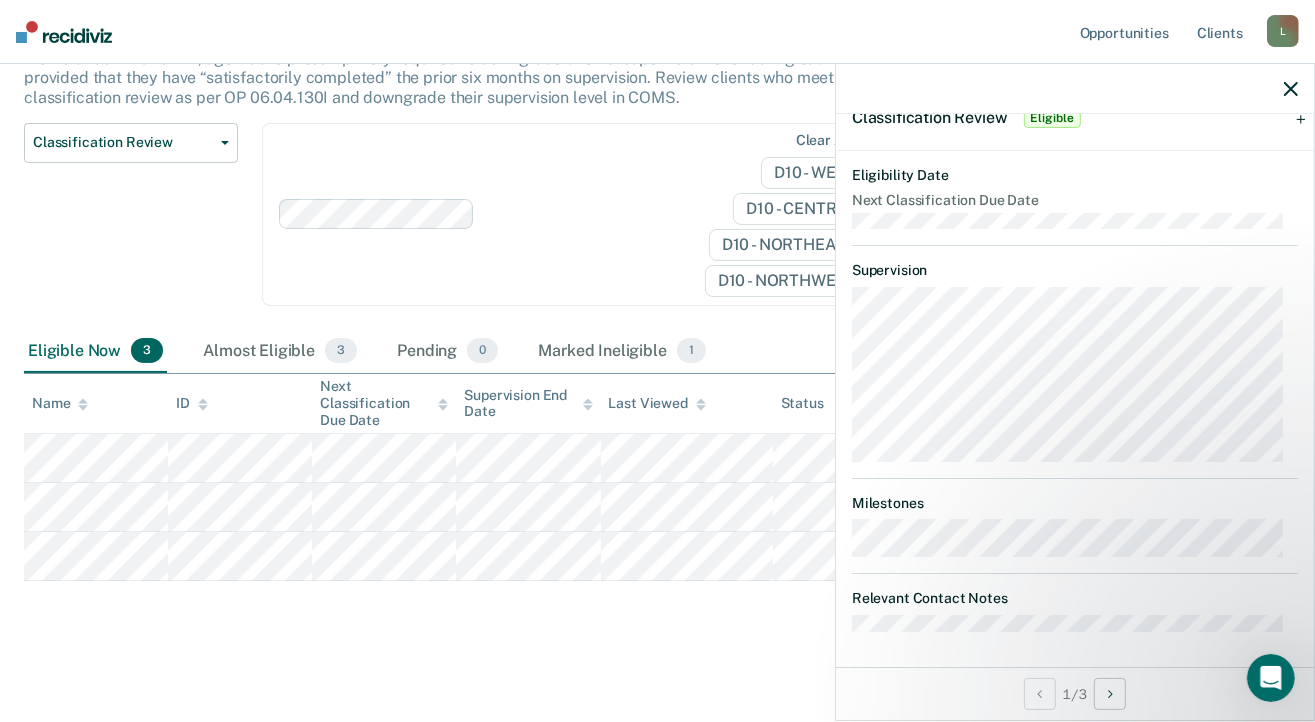 click on "Classification Review This alert helps staff identify clients due or overdue for a classification review, which are generally mandated after six months of supervision and at six-month intervals thereafter, though some clients must receive a classification review earlier than six months by policy. Agents may reconsider the supervision level for a client based on developments in their case and behavior; per FOA Field Memorandum 2023-211, agents are presumptively required to downgrade clients’ supervision level during each classification review, provided that they have “satisfactorily completed” the prior six months on supervision. Review clients who meet the time threshold for classification review as per OP 06.04.130I and downgrade their supervision level in COMS. Classification Review Classification Review Early Discharge Minimum Telephone Reporting Overdue for Discharge Supervision Level Mismatch Clear agents D10 - WEST D10 - CENTRAL D10 - NORTHEAST D10 - NORTHWEST Eligible Now 3 3 0 1" at bounding box center [657, 311] 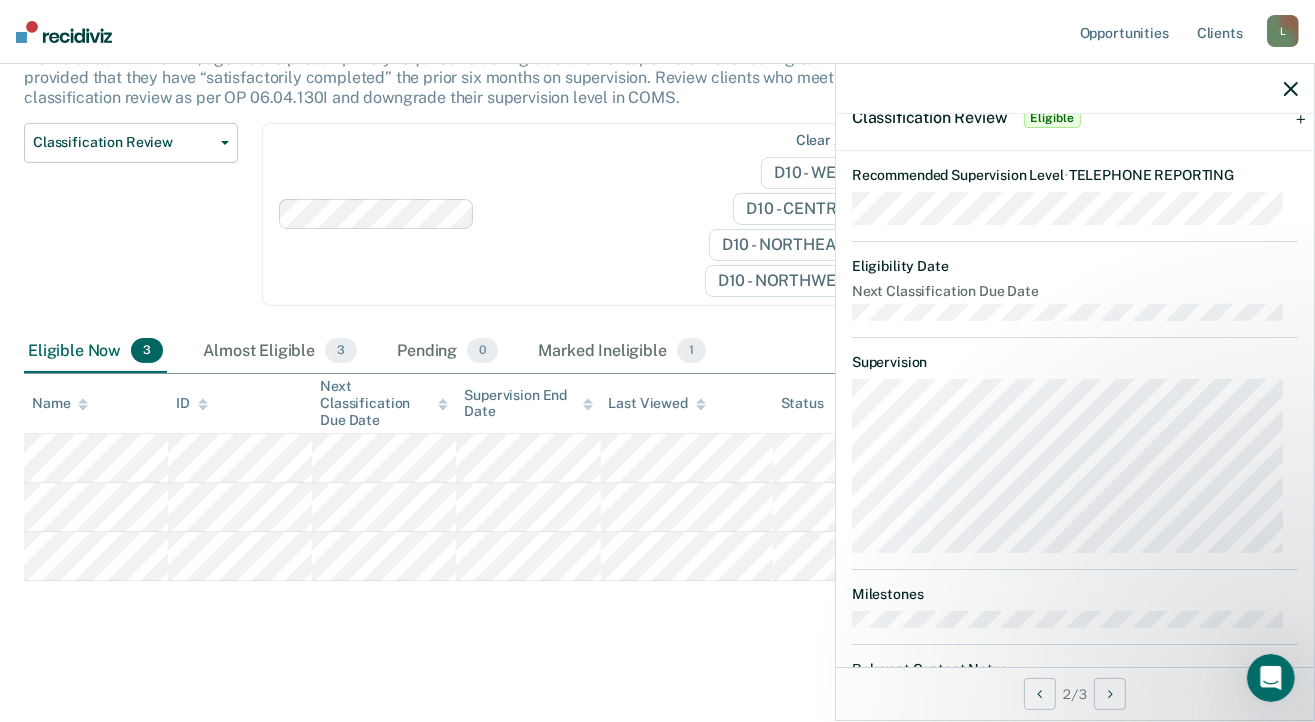 scroll, scrollTop: 90, scrollLeft: 0, axis: vertical 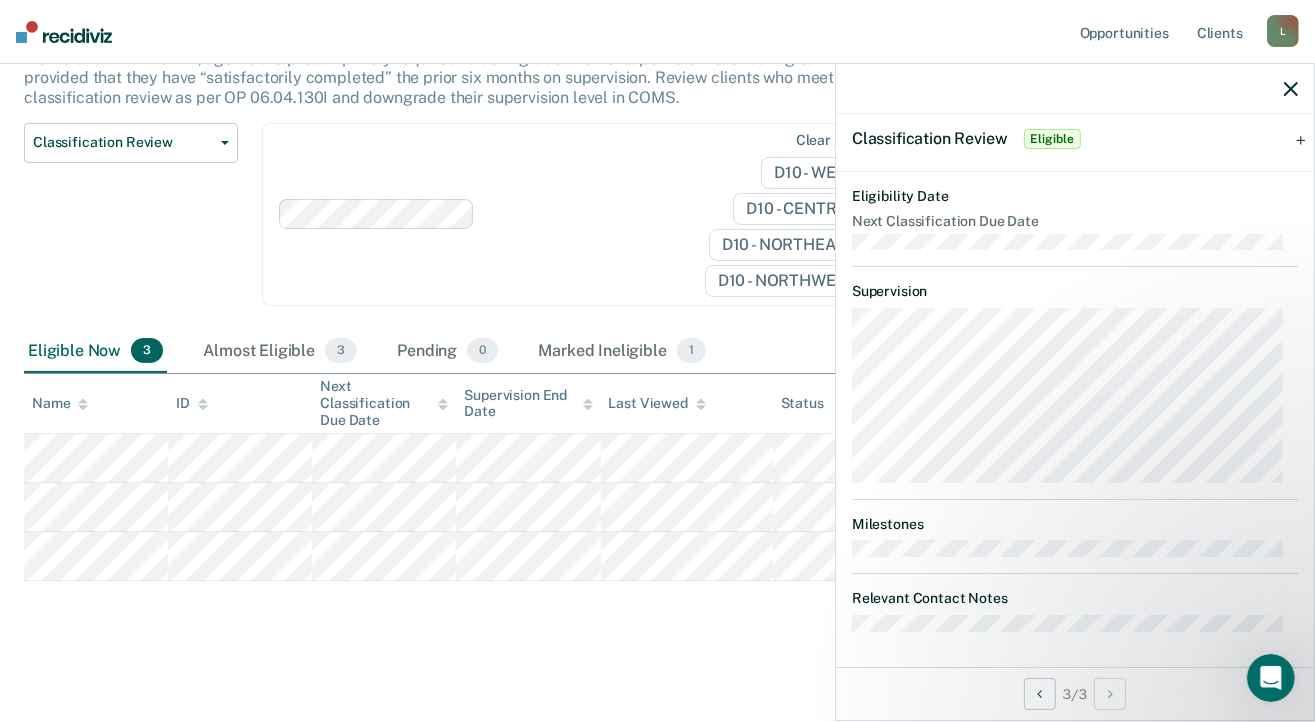 click on "Relevant Contact Notes" at bounding box center [1075, 598] 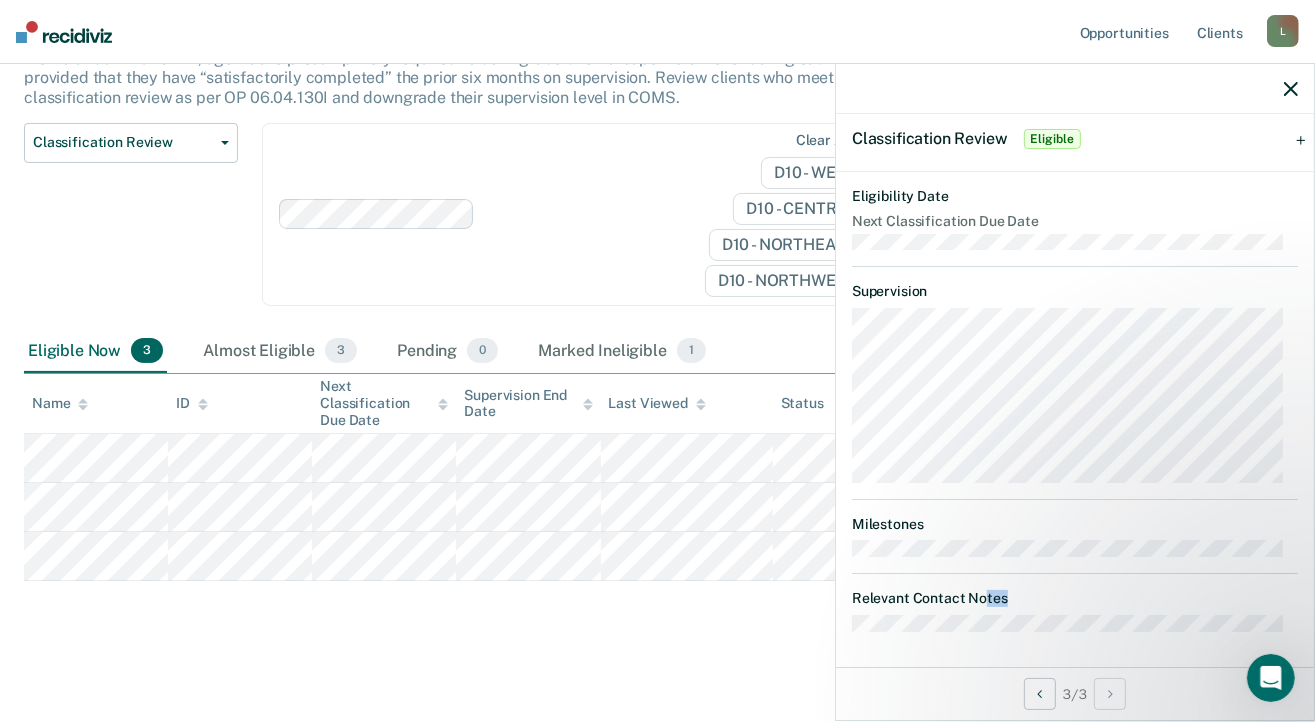 scroll, scrollTop: 0, scrollLeft: 0, axis: both 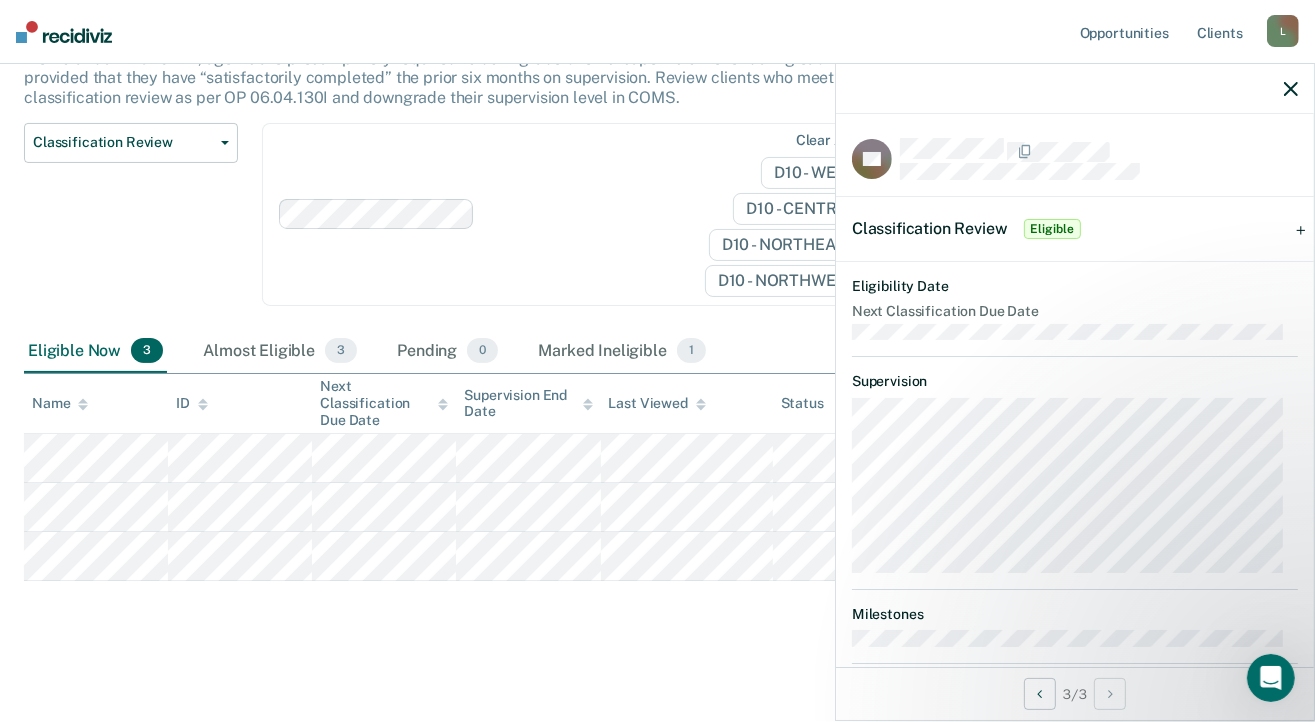 click 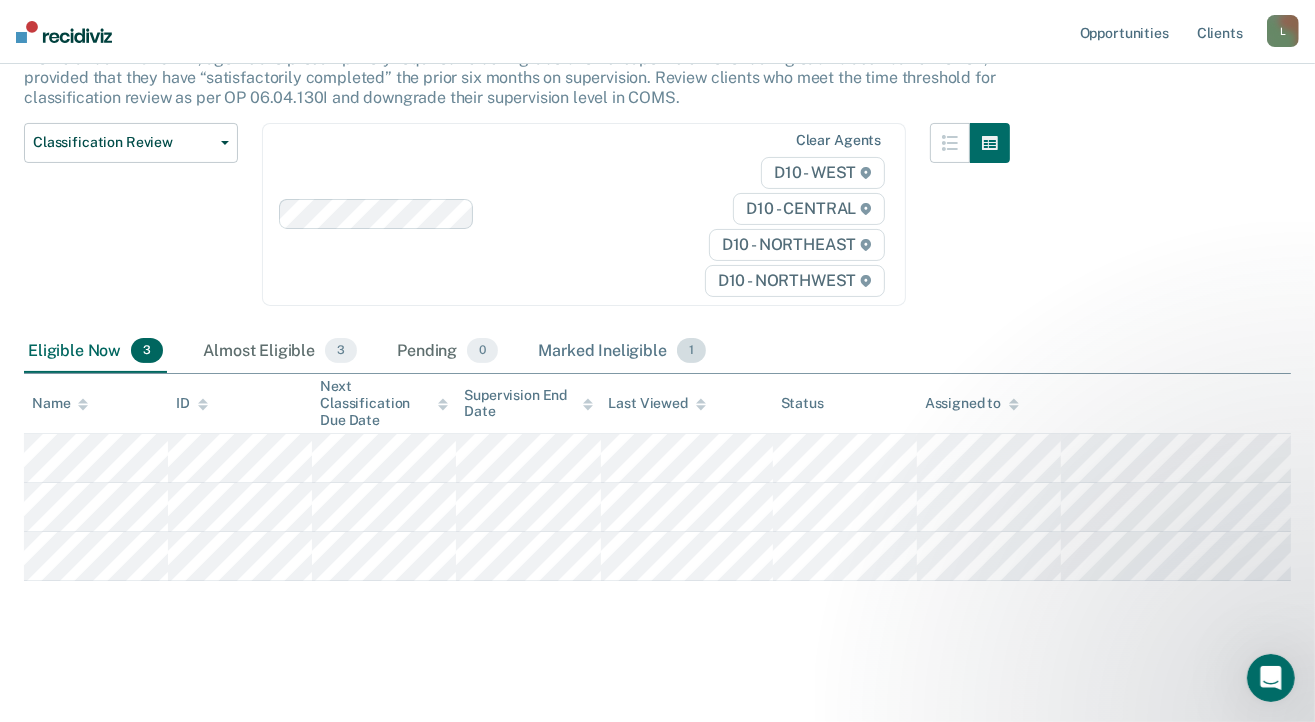 click on "Marked Ineligible 1" at bounding box center (622, 352) 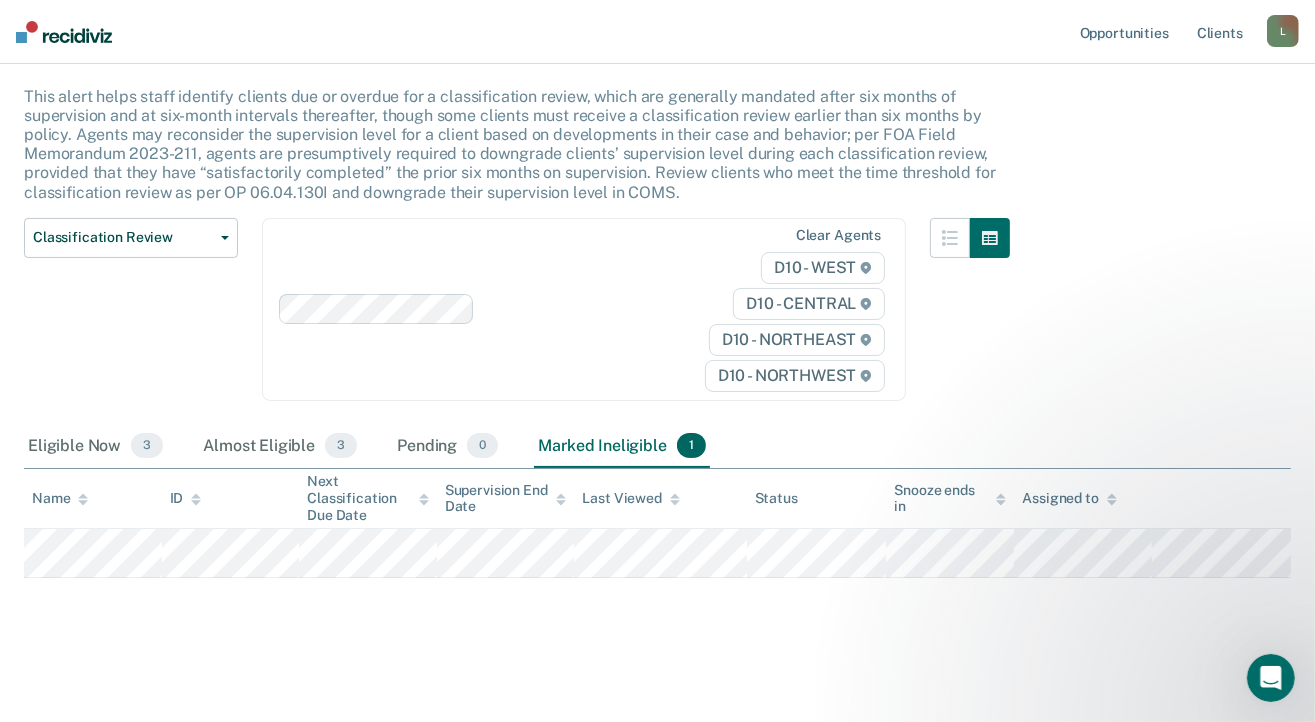 scroll, scrollTop: 104, scrollLeft: 0, axis: vertical 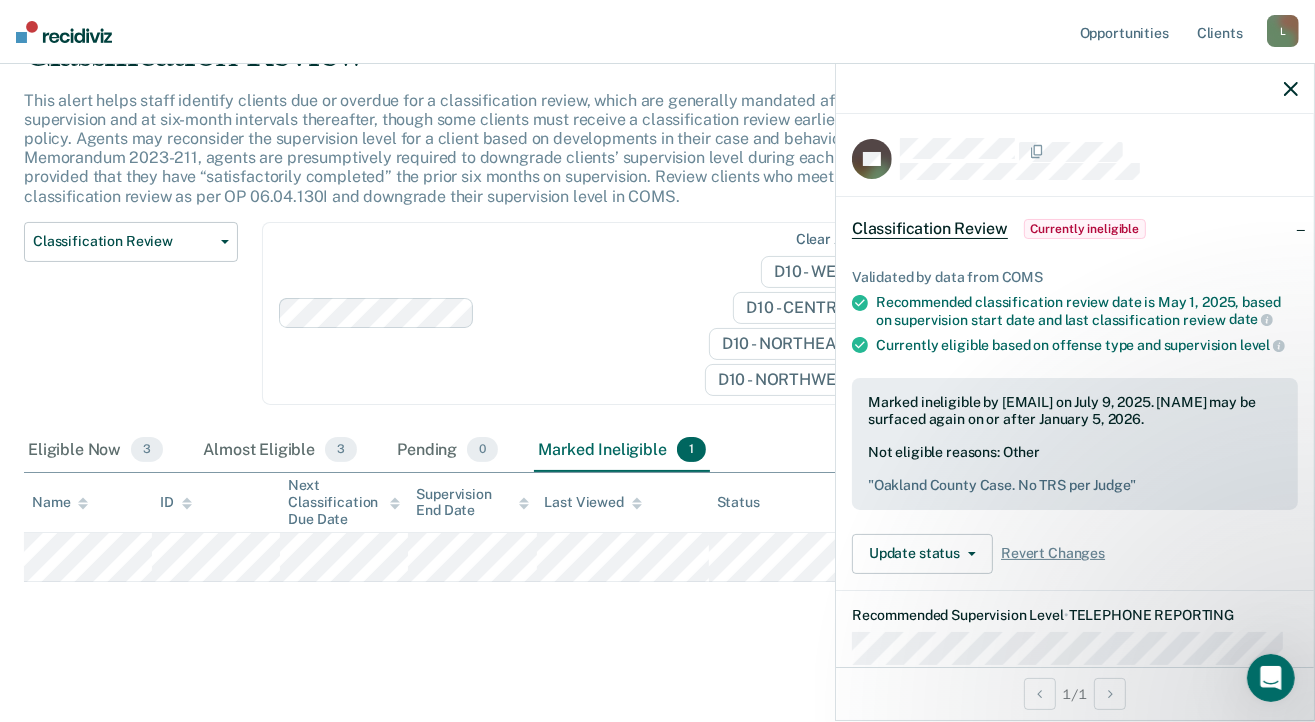 click on "Classification Review This alert helps staff identify clients due or overdue for a classification review, which are generally mandated after six months of supervision and at six-month intervals thereafter, though some clients must receive a classification review earlier than six months by policy. Agents may reconsider the supervision level for a client based on developments in their case and behavior; per FOA Field Memorandum 2023-211, agents are presumptively required to downgrade clients’ supervision level during each classification review, provided that they have “satisfactorily completed” the prior six months on supervision. Review clients who meet the time threshold for classification review as per OP 06.04.130I and downgrade their supervision level in COMS. Classification Review Classification Review Early Discharge Minimum Telephone Reporting Overdue for Discharge Supervision Level Mismatch Clear agents D10 - WEST D10 - CENTRAL D10 - NORTHEAST D10 - NORTHWEST Eligible Now 3 3 0 1" at bounding box center [657, 337] 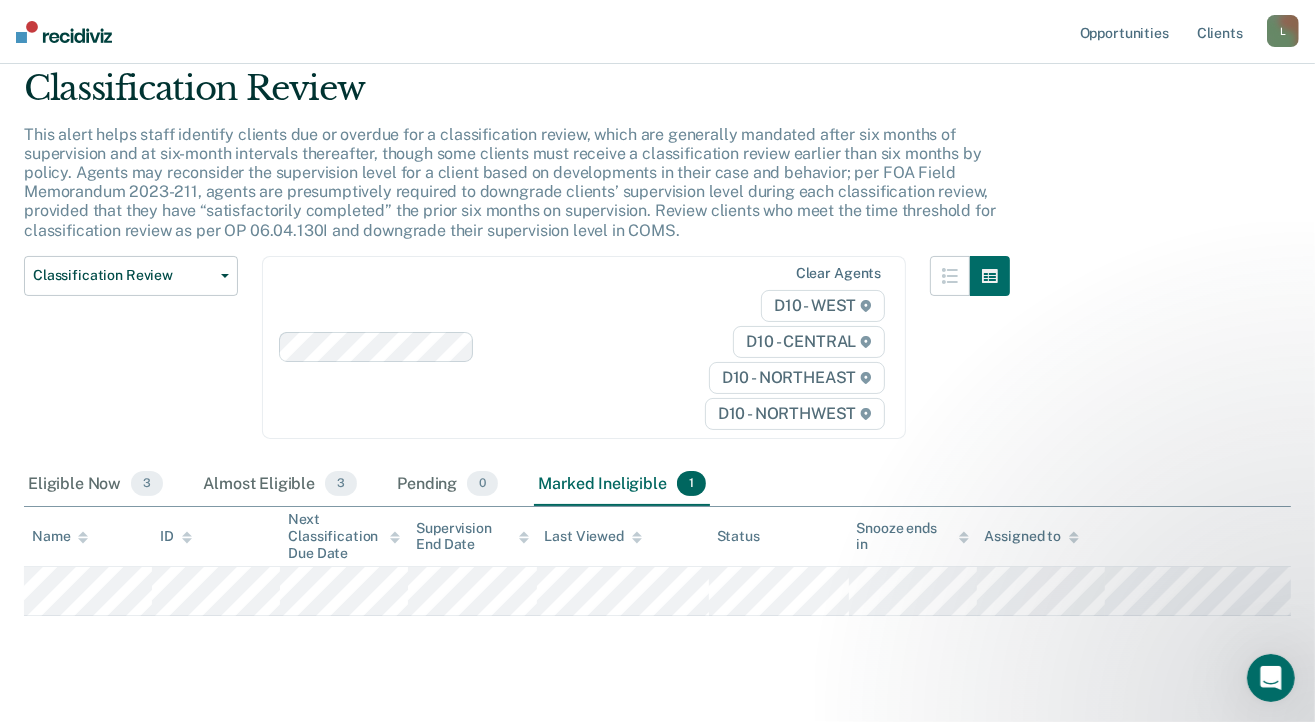 scroll, scrollTop: 104, scrollLeft: 0, axis: vertical 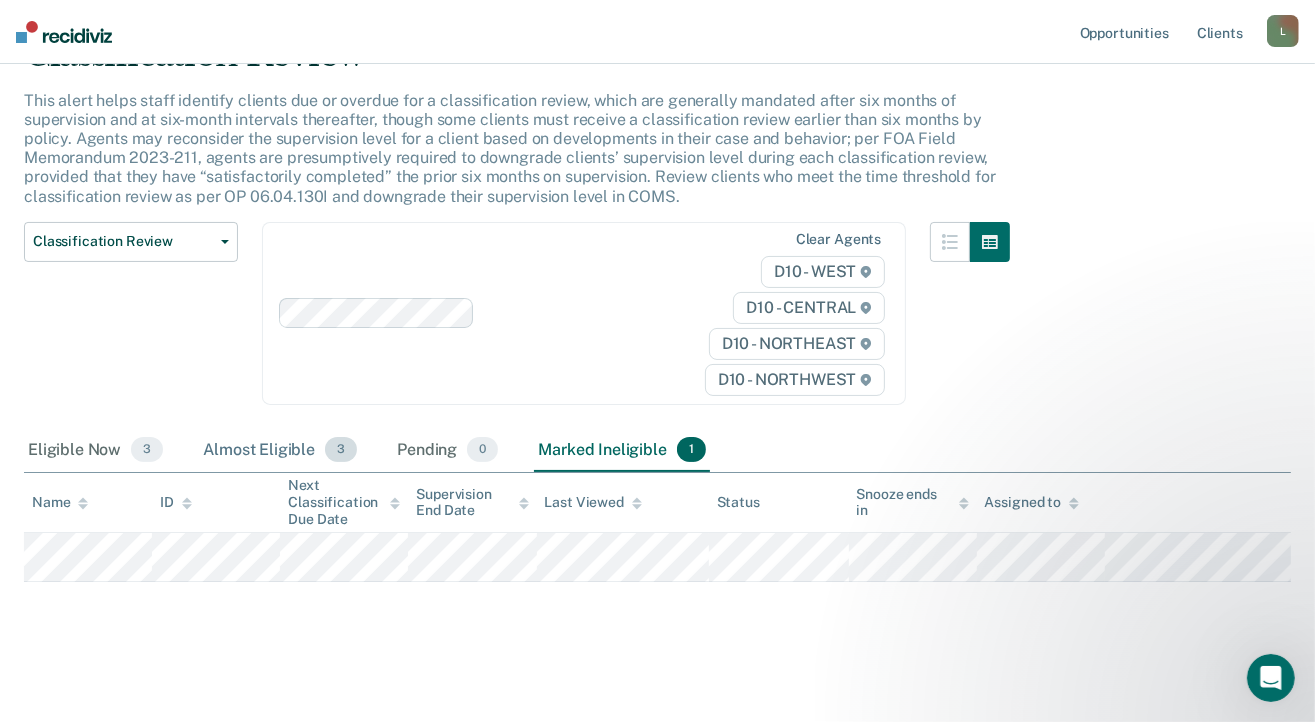 click on "3" at bounding box center [341, 450] 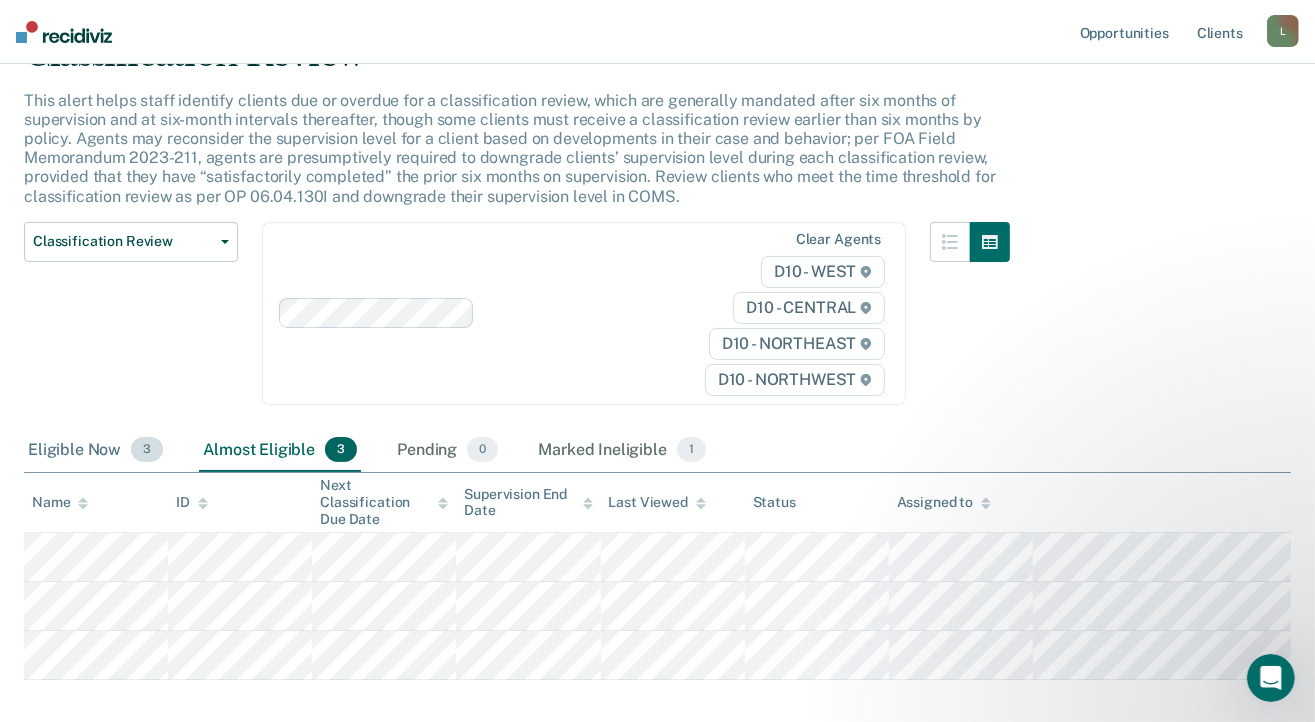 click on "Eligible Now 3" at bounding box center (95, 451) 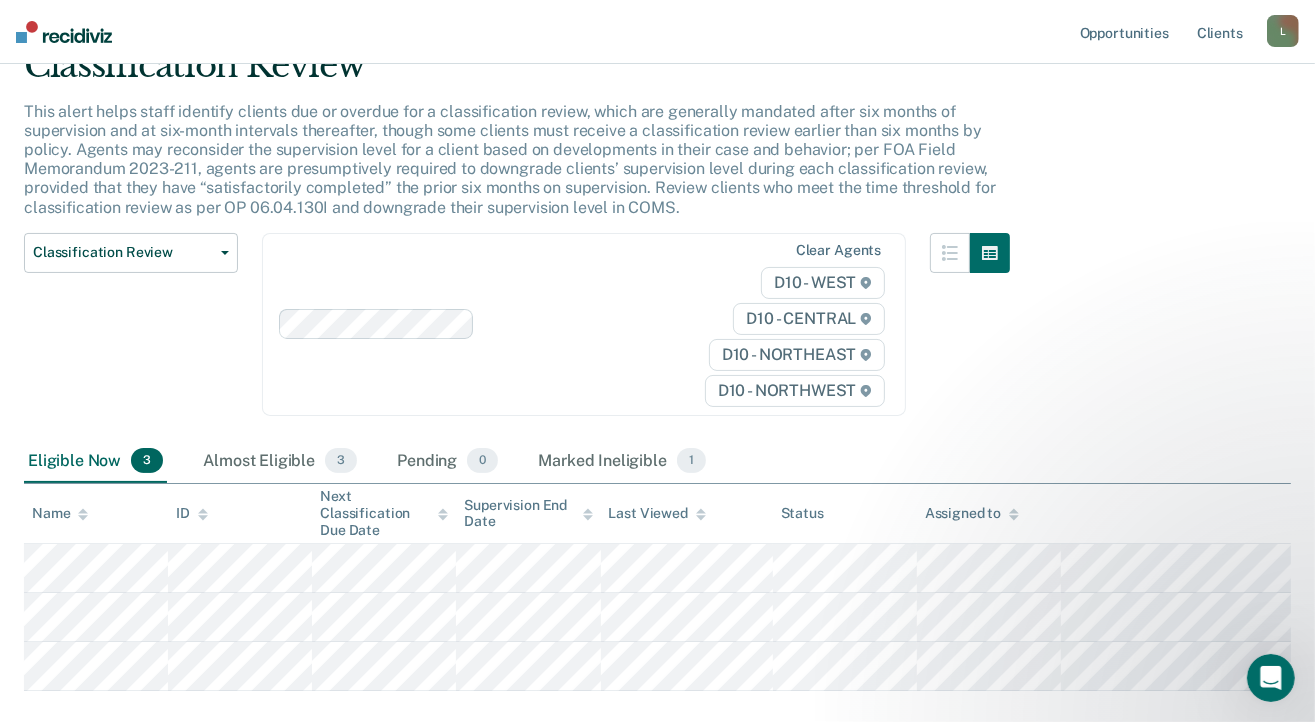 scroll, scrollTop: 0, scrollLeft: 0, axis: both 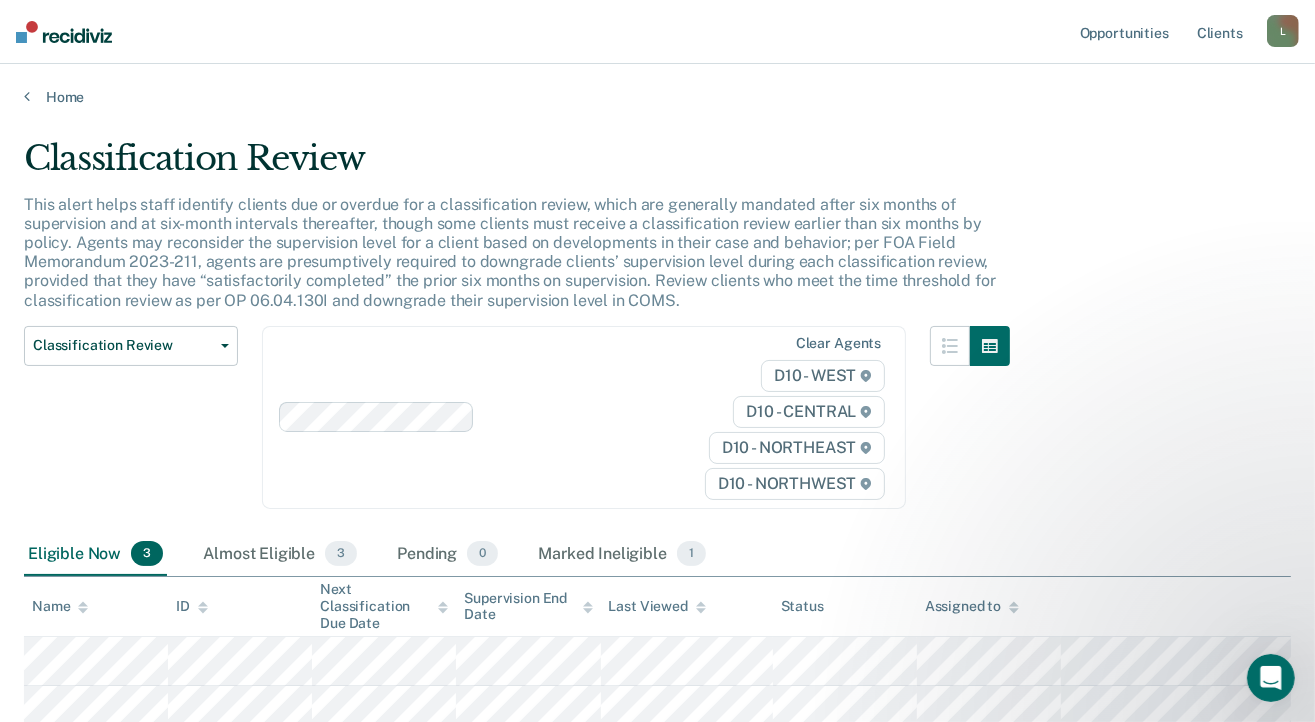 click on "L" at bounding box center (1283, 31) 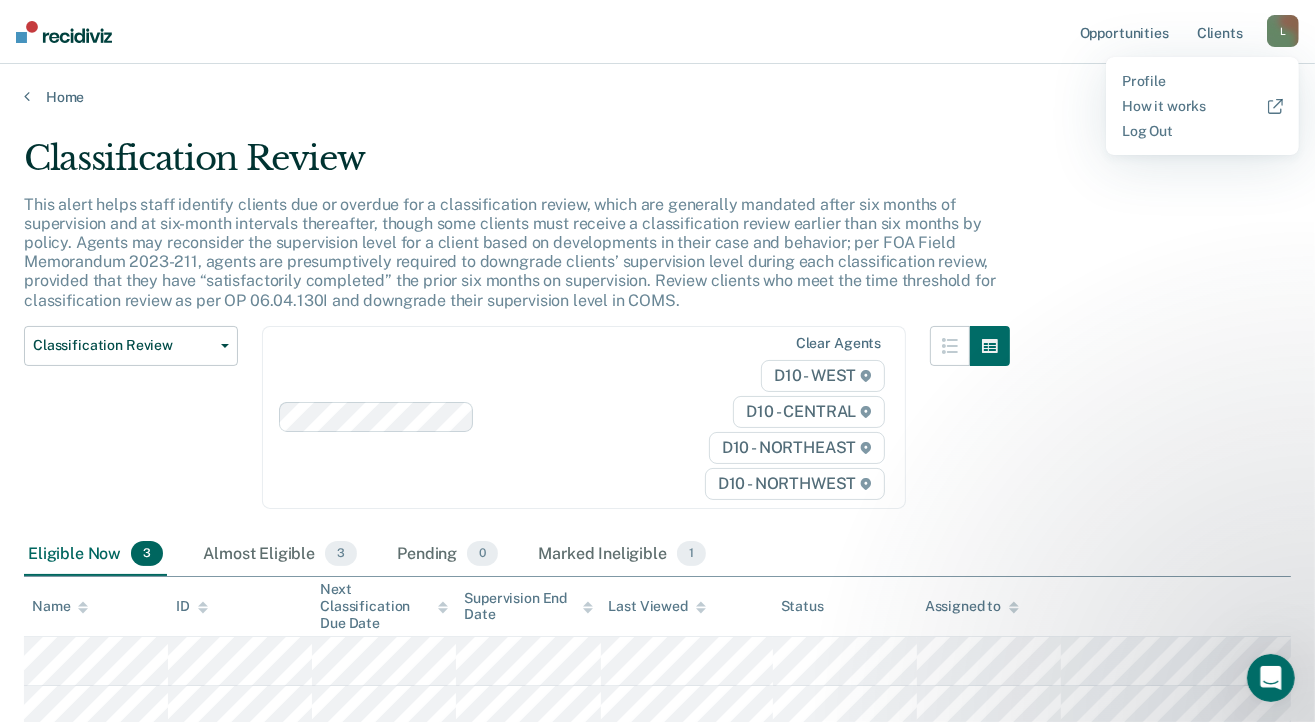 click on "Classification Review This alert helps staff identify clients due or overdue for a classification review, which are generally mandated after six months of supervision and at six-month intervals thereafter, though some clients must receive a classification review earlier than six months by policy. Agents may reconsider the supervision level for a client based on developments in their case and behavior; per FOA Field Memorandum 2023-211, agents are presumptively required to downgrade clients’ supervision level during each classification review, provided that they have “satisfactorily completed” the prior six months on supervision. Review clients who meet the time threshold for classification review as per OP 06.04.130I and downgrade their supervision level in COMS. Classification Review Classification Review Early Discharge Minimum Telephone Reporting Overdue for Discharge Supervision Level Mismatch Clear agents D10 - WEST D10 - CENTRAL D10 - NORTHEAST D10 - NORTHWEST Eligible Now 3 3 0 1" at bounding box center (657, 458) 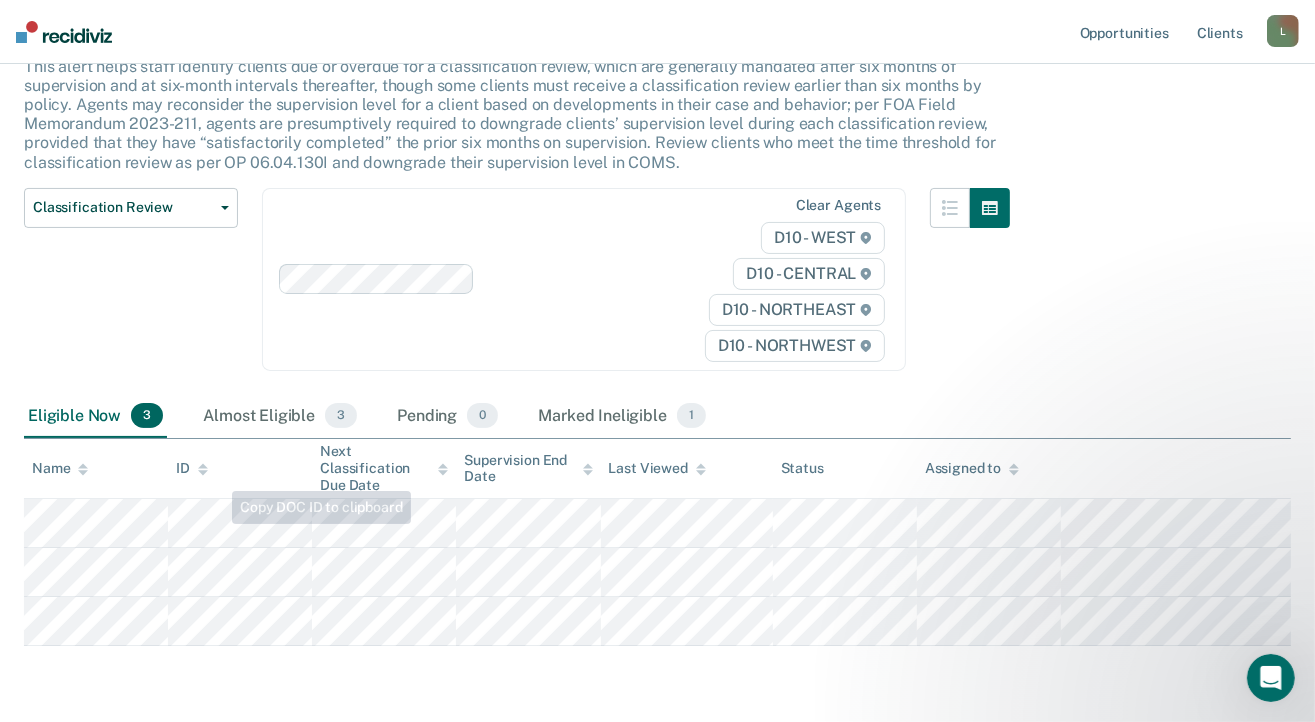 scroll, scrollTop: 0, scrollLeft: 0, axis: both 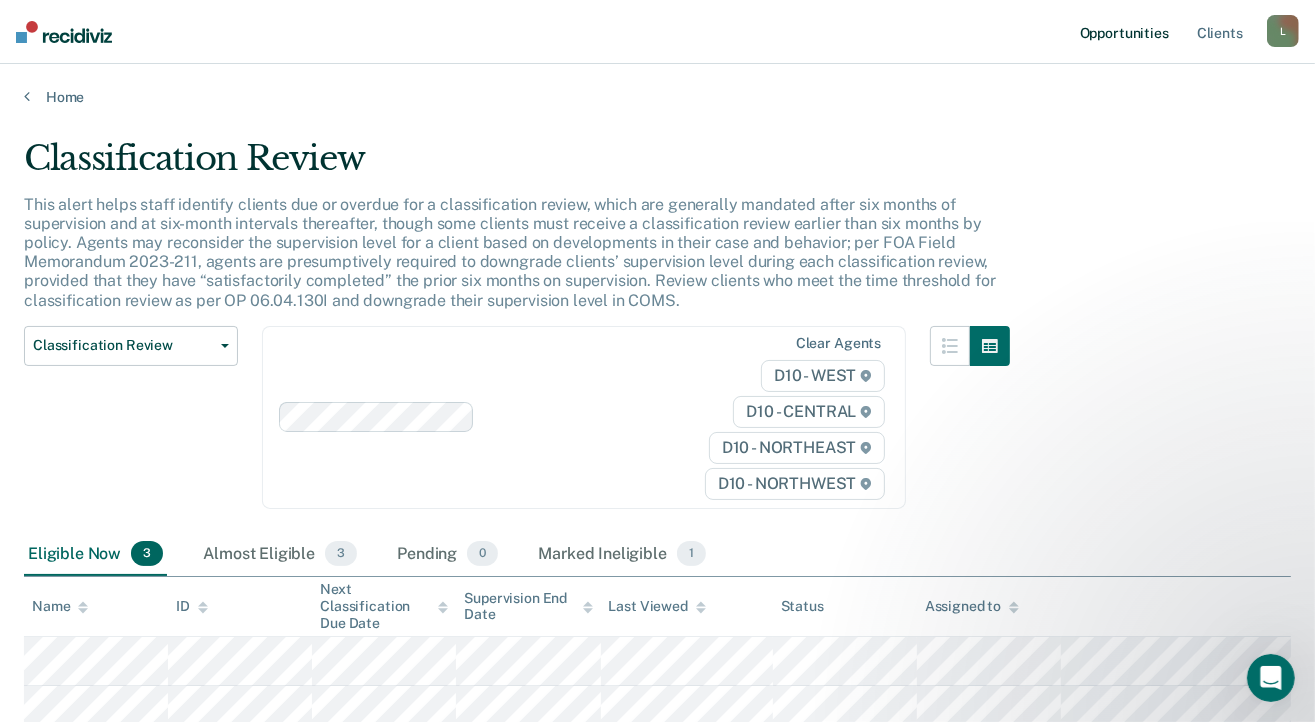 click on "Opportunities" at bounding box center [1124, 32] 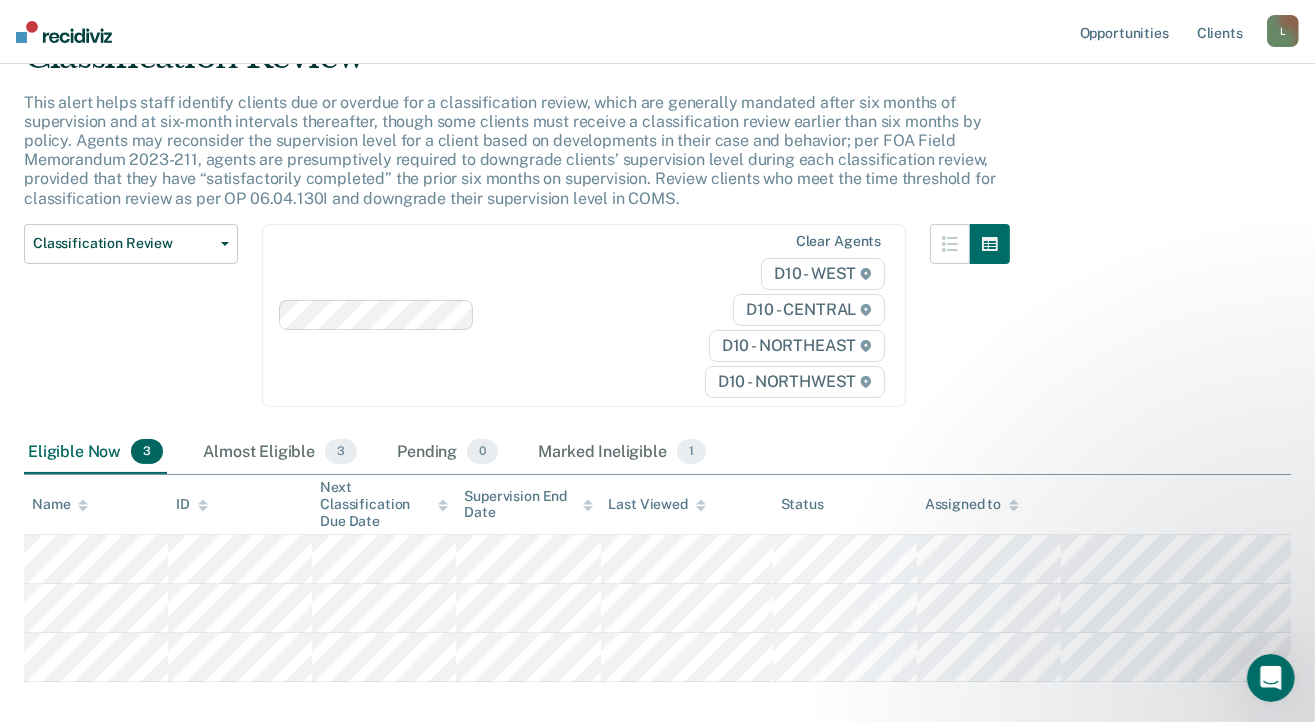scroll, scrollTop: 0, scrollLeft: 0, axis: both 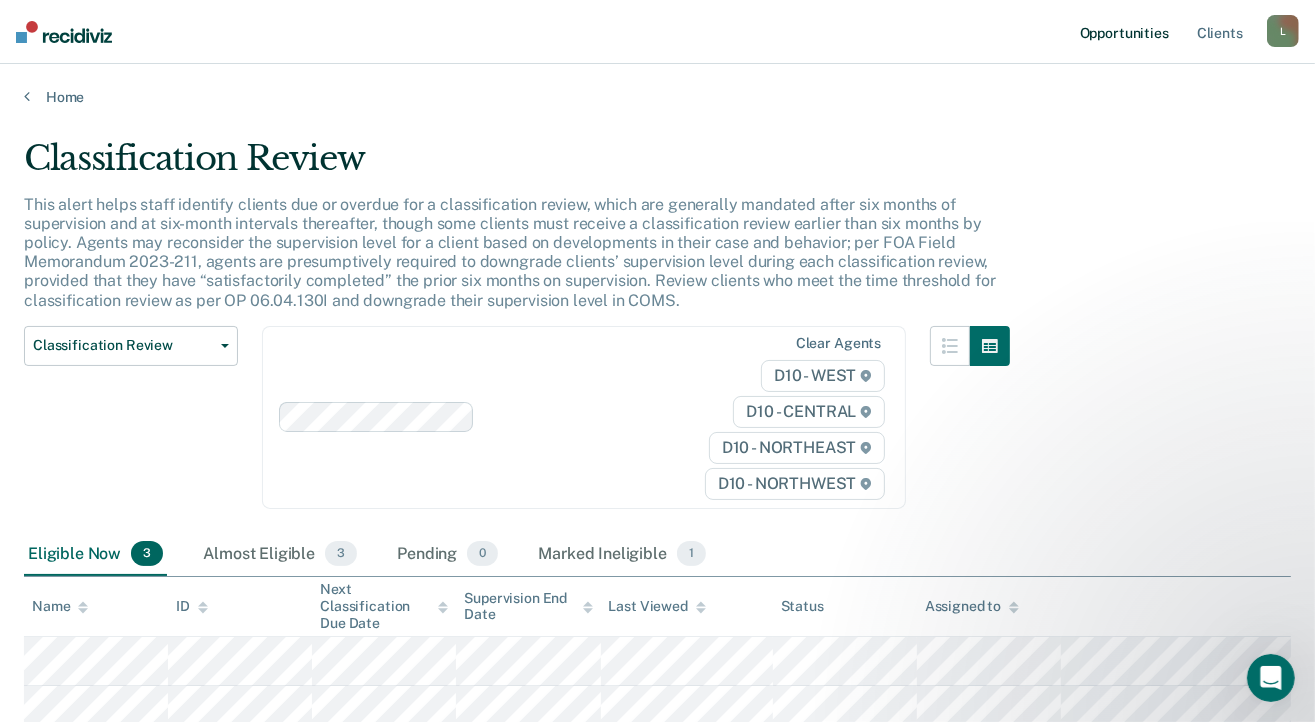 click on "Opportunities" at bounding box center (1124, 32) 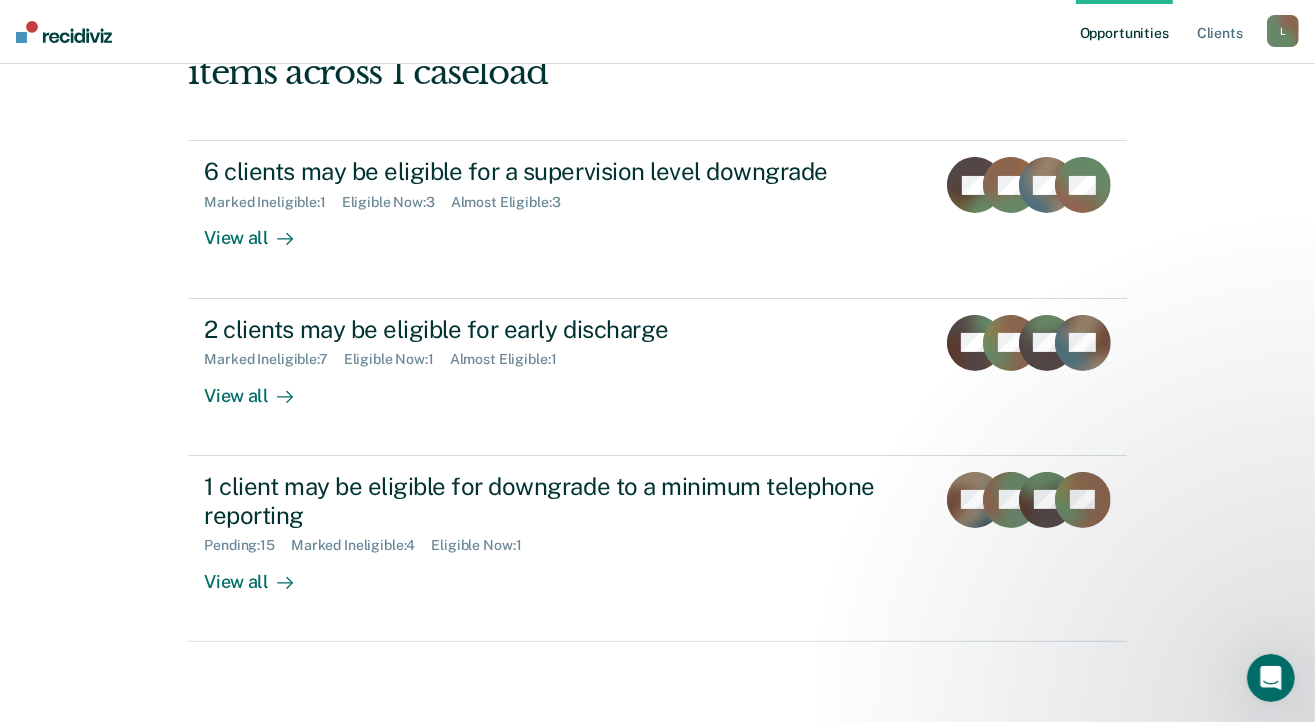 scroll, scrollTop: 300, scrollLeft: 0, axis: vertical 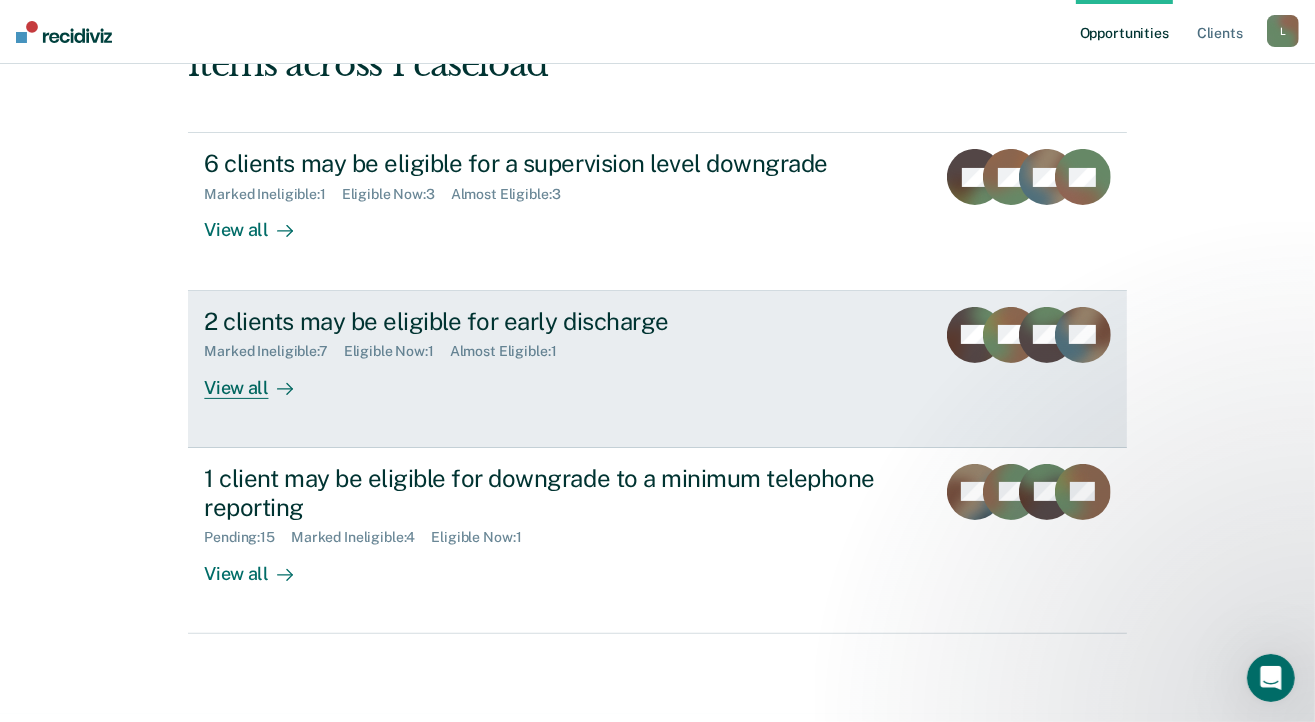 click 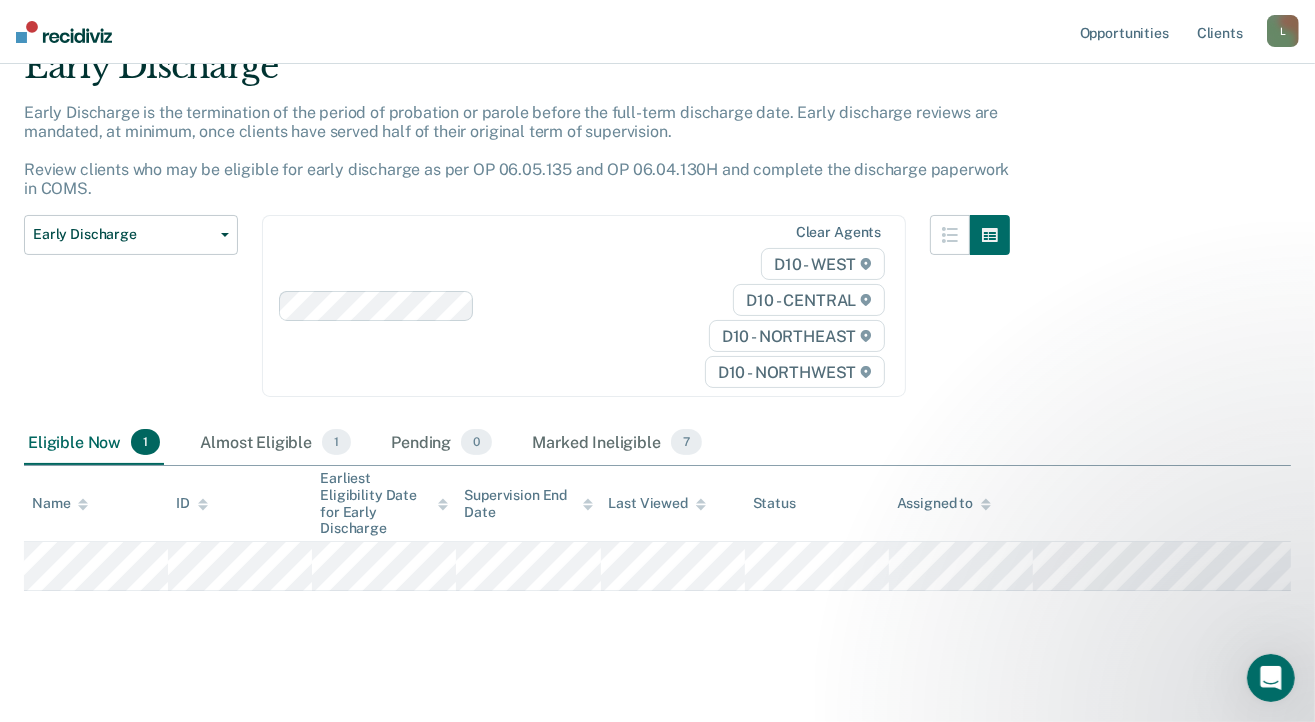 scroll, scrollTop: 102, scrollLeft: 0, axis: vertical 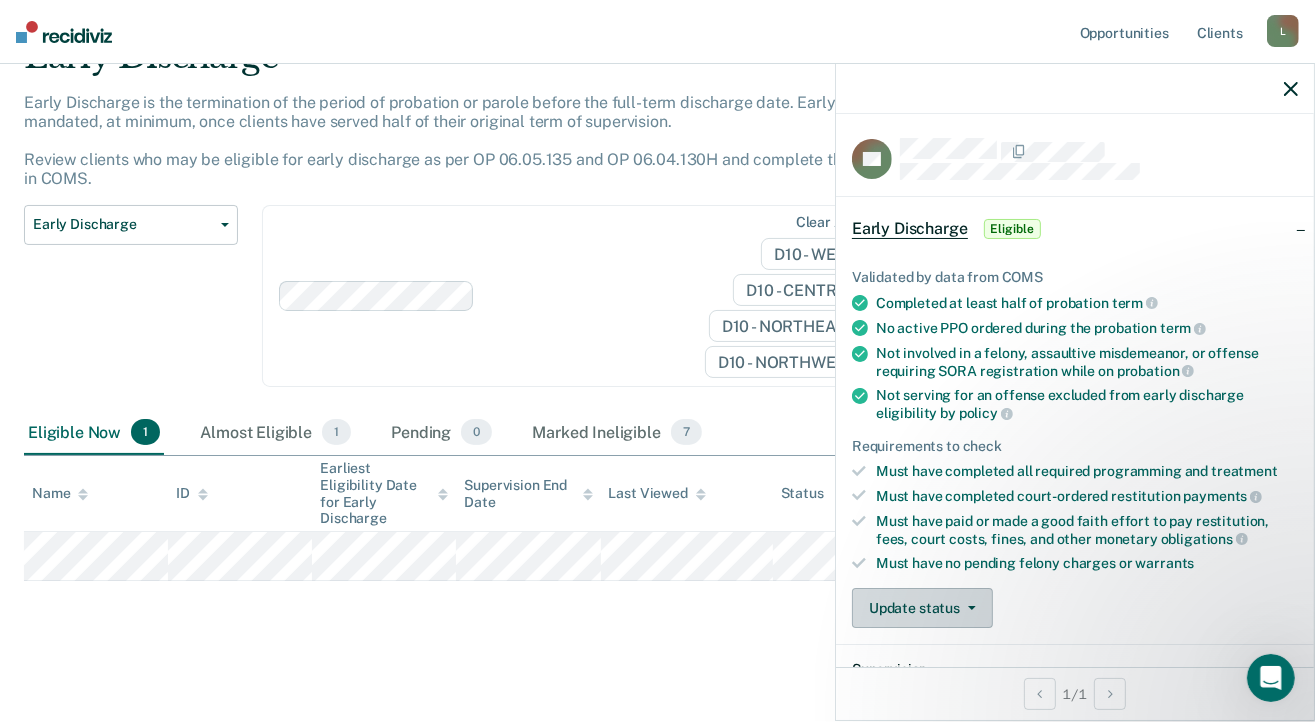 click on "Update status" at bounding box center [922, 608] 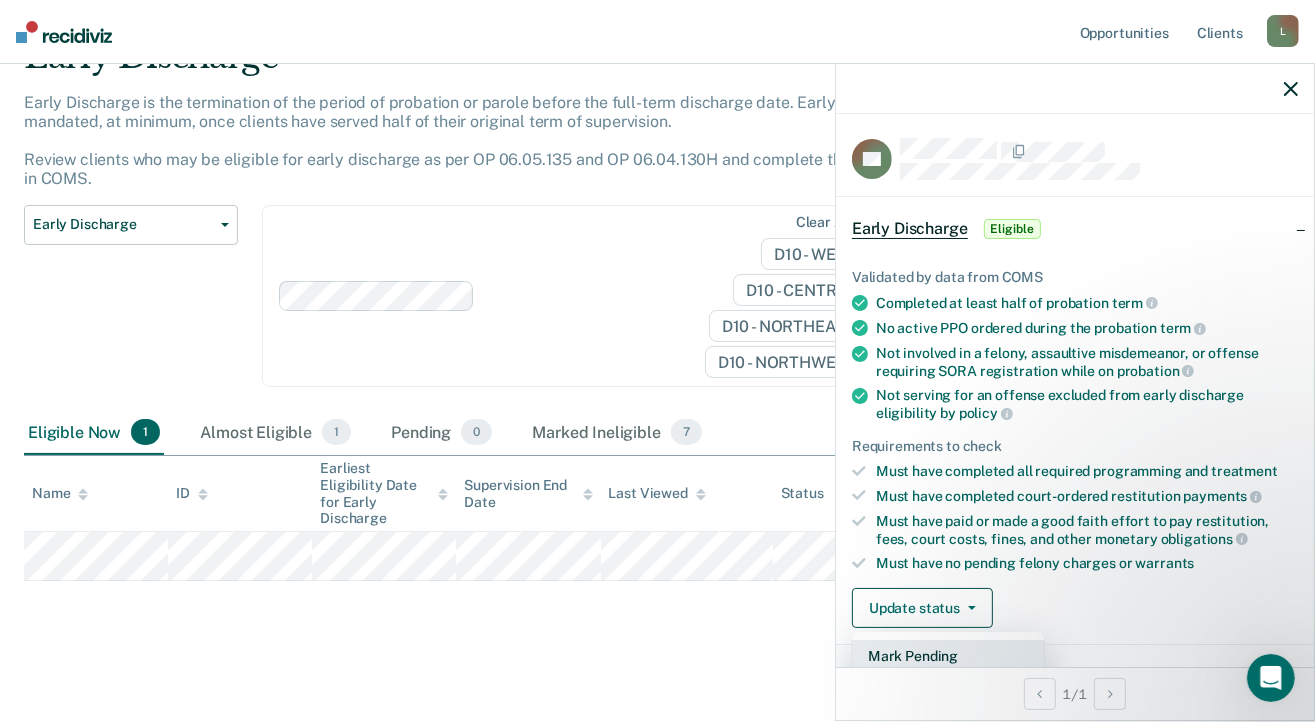 scroll, scrollTop: 200, scrollLeft: 0, axis: vertical 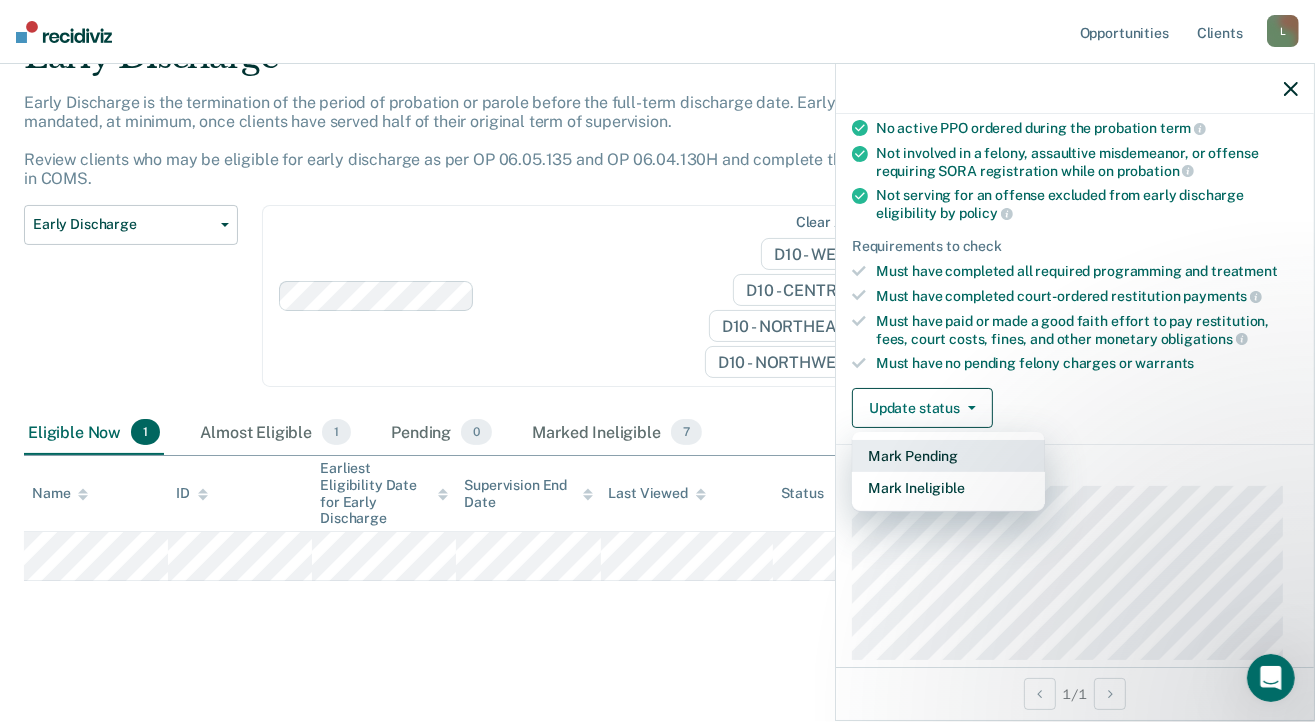click on "Mark Pending" at bounding box center (948, 456) 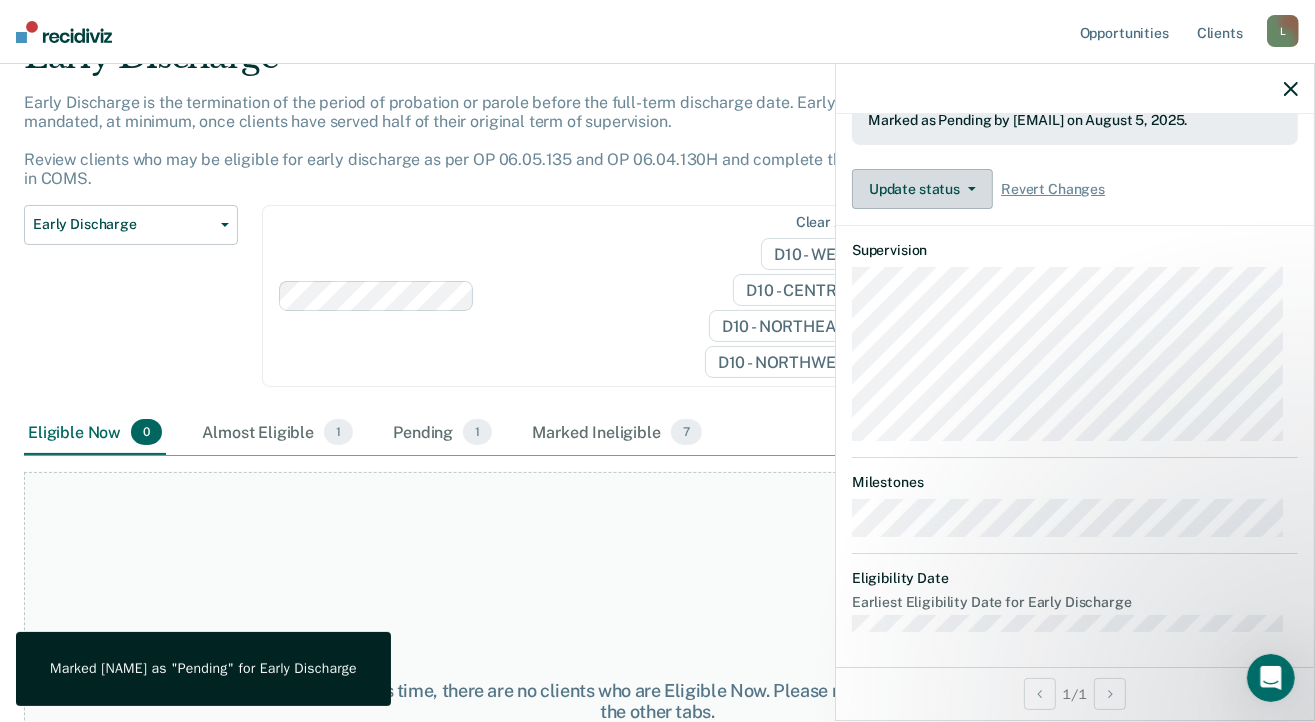 scroll, scrollTop: 513, scrollLeft: 0, axis: vertical 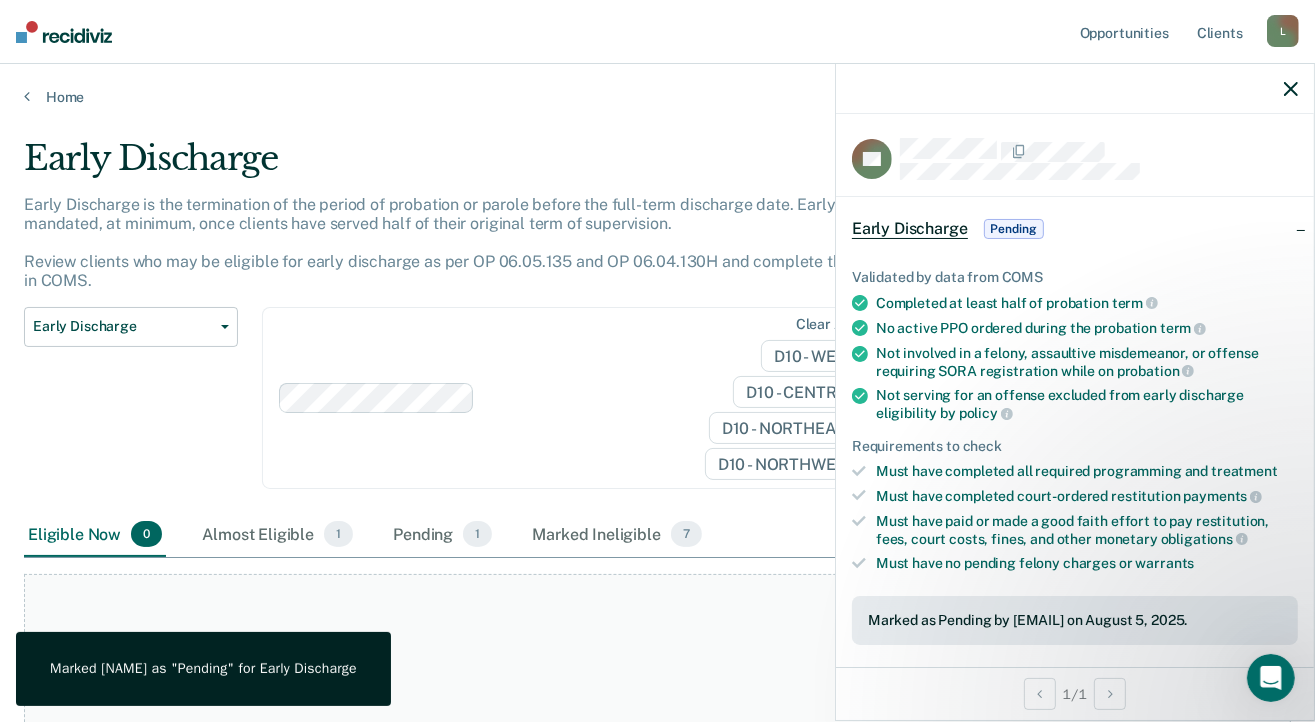 click on "Pending" at bounding box center (1014, 229) 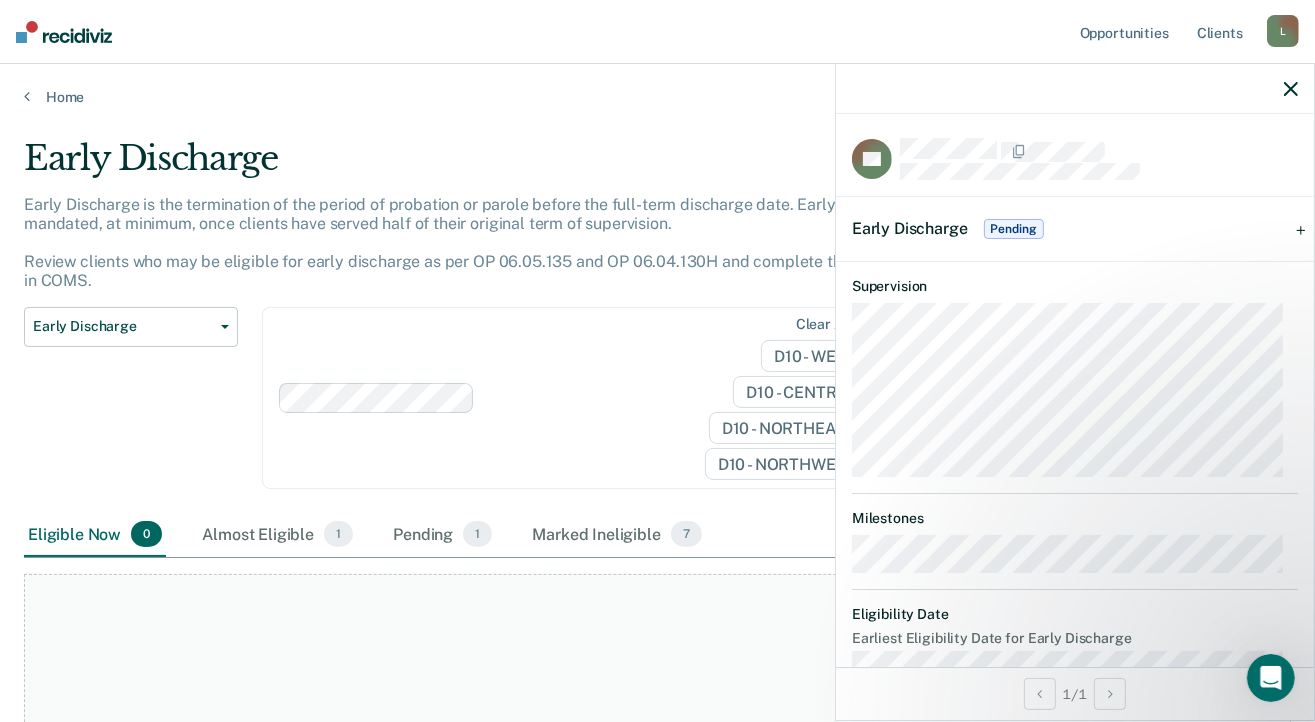 scroll, scrollTop: 36, scrollLeft: 0, axis: vertical 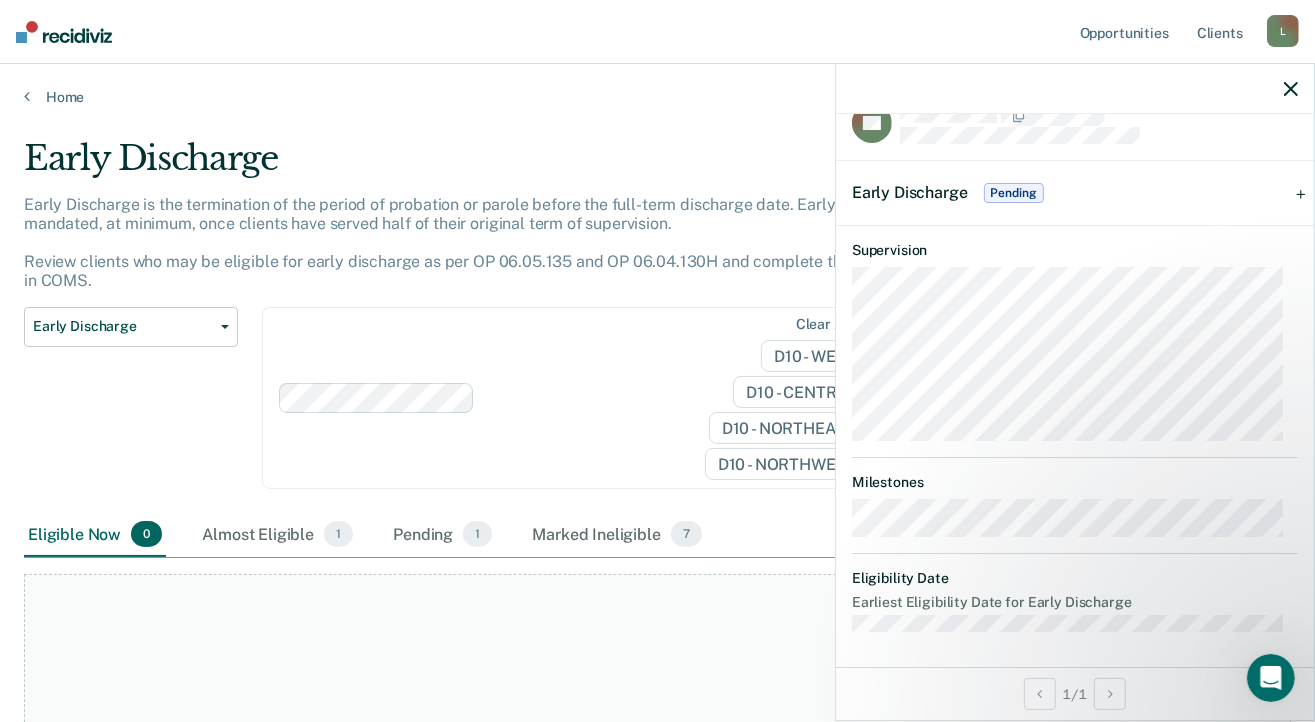 click 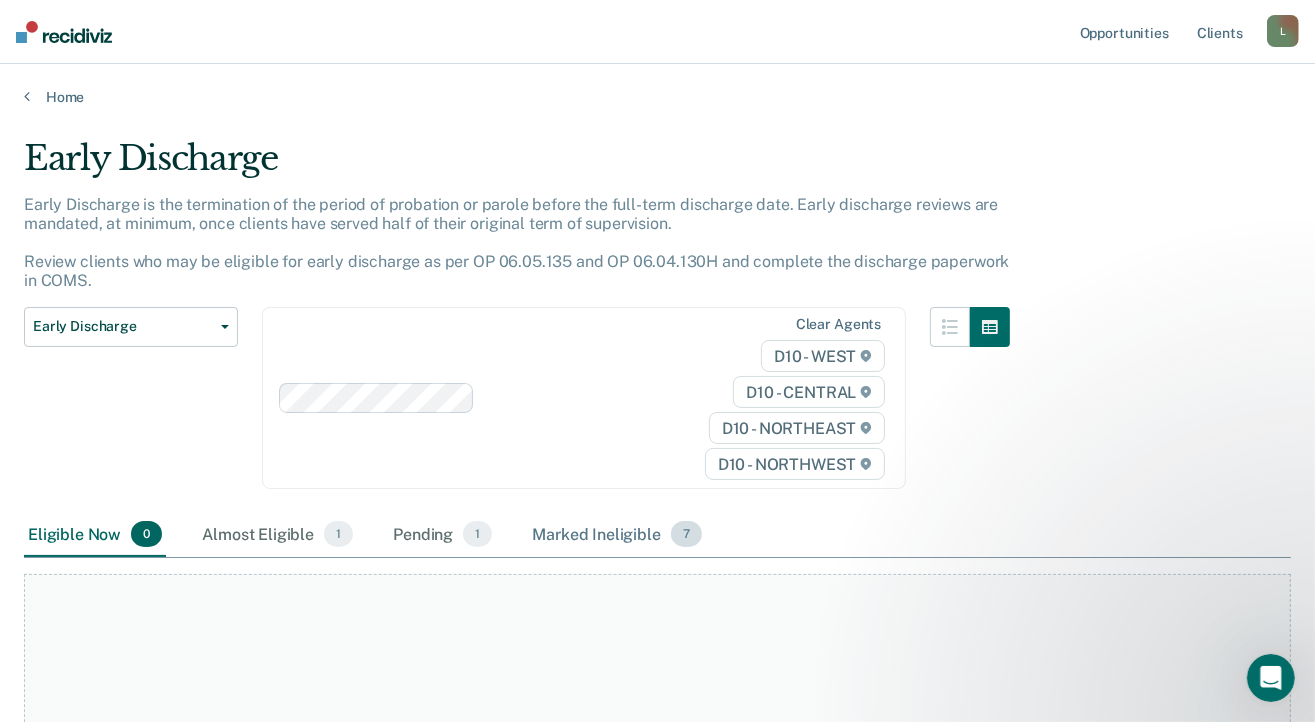 click on "Marked Ineligible 7" at bounding box center (617, 535) 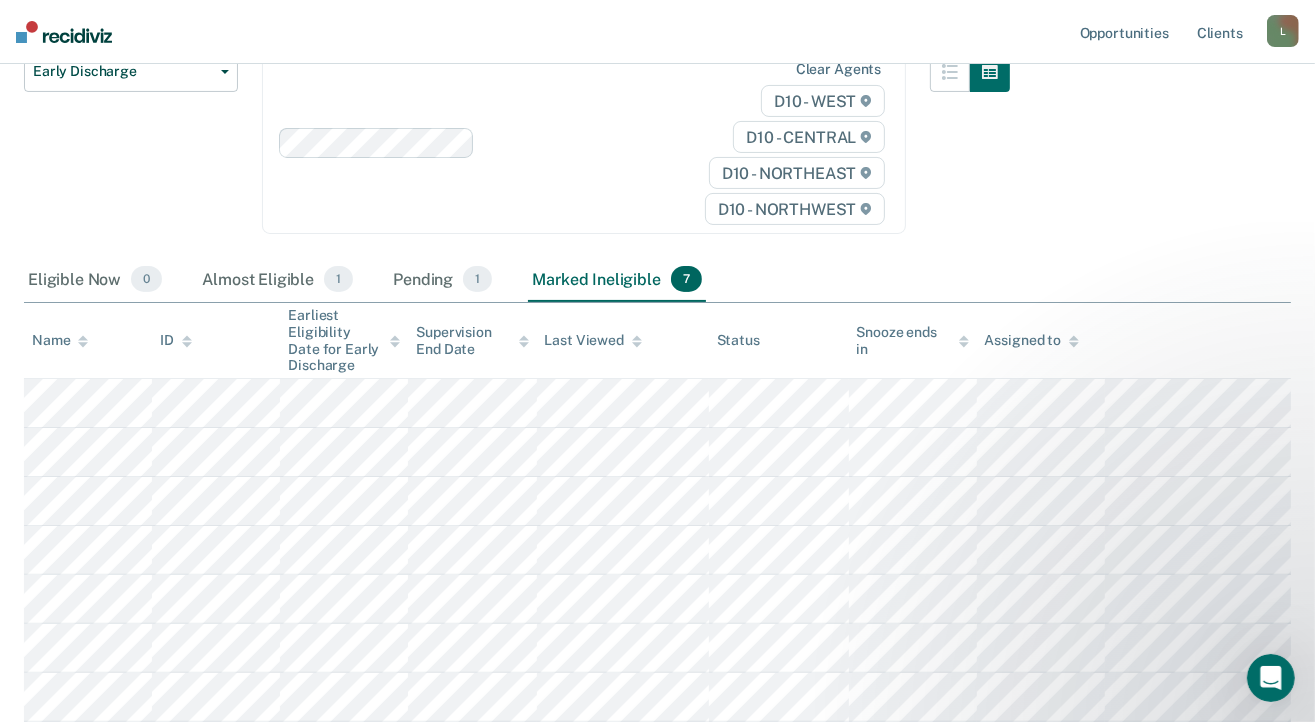 scroll, scrollTop: 300, scrollLeft: 0, axis: vertical 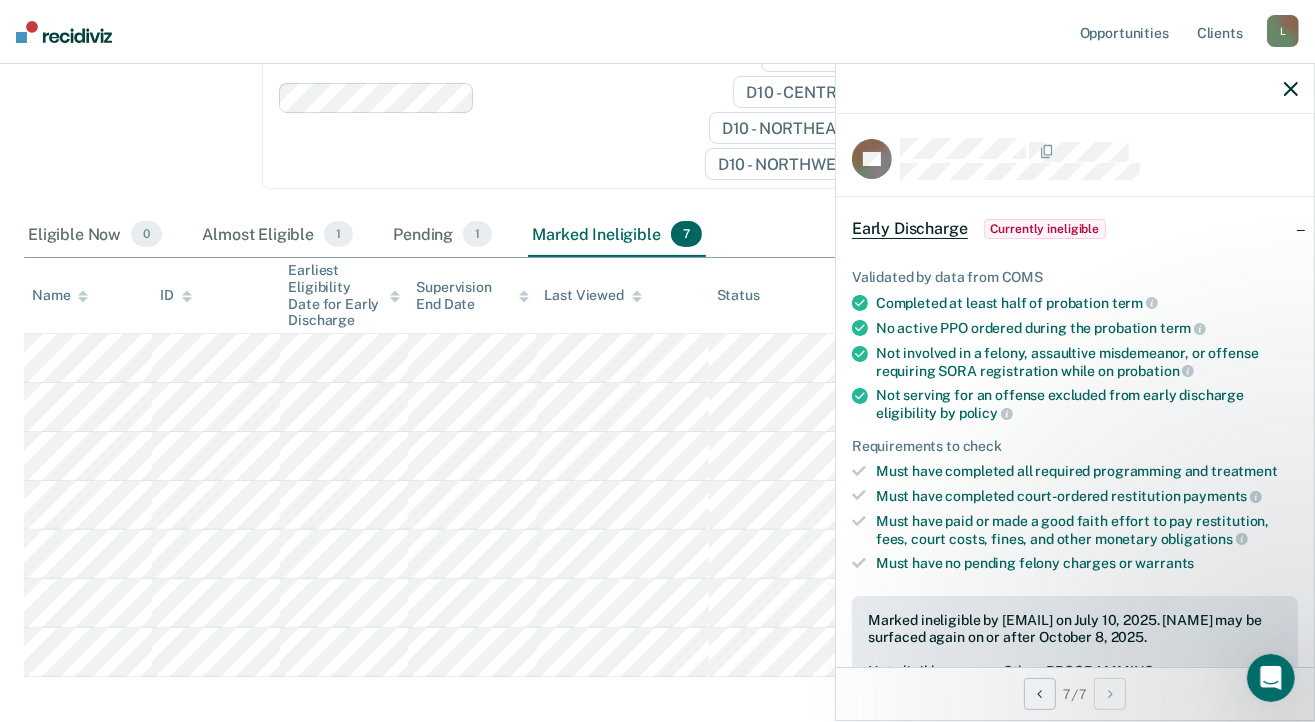 click 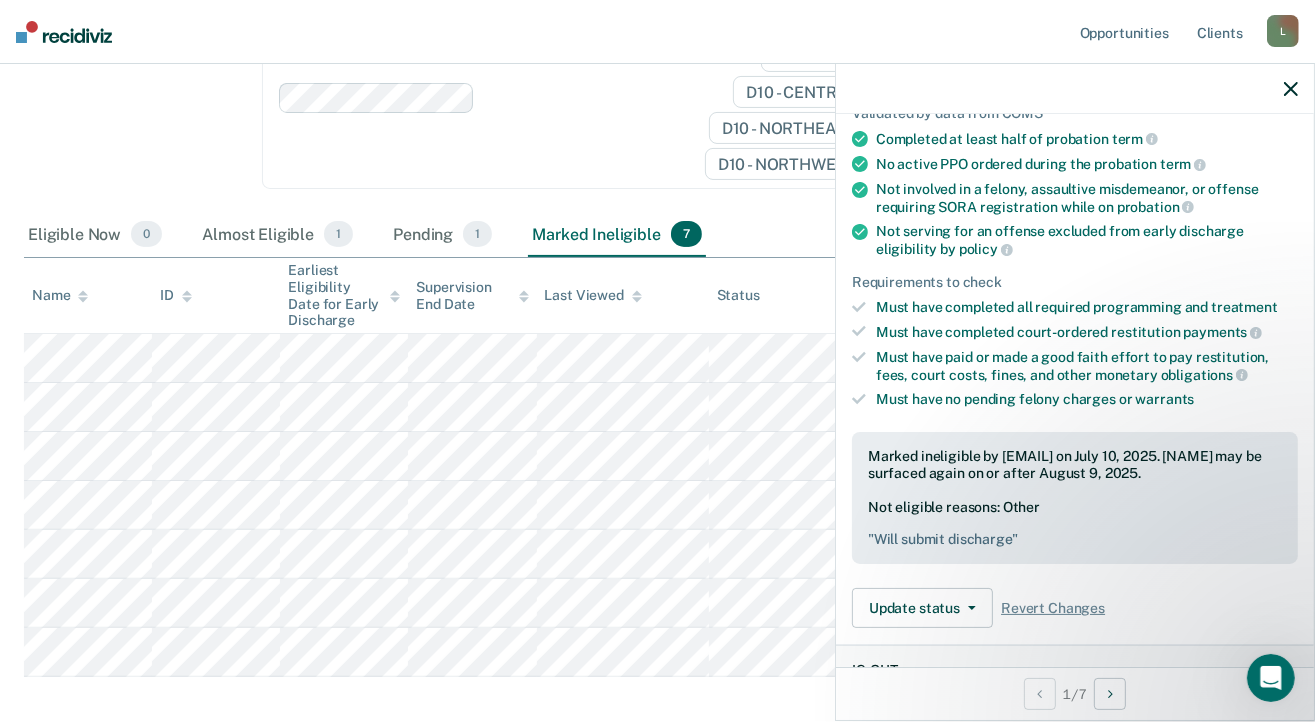 scroll, scrollTop: 0, scrollLeft: 0, axis: both 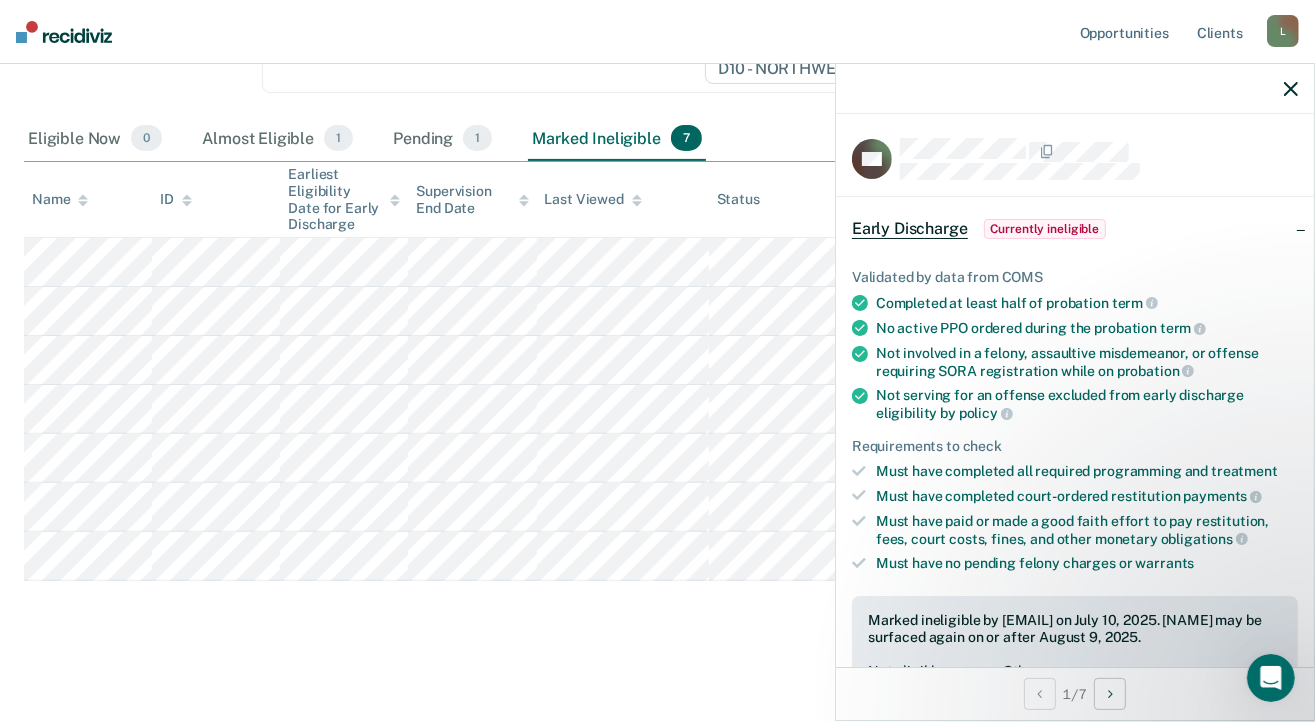 click on "Early Discharge" at bounding box center [910, 229] 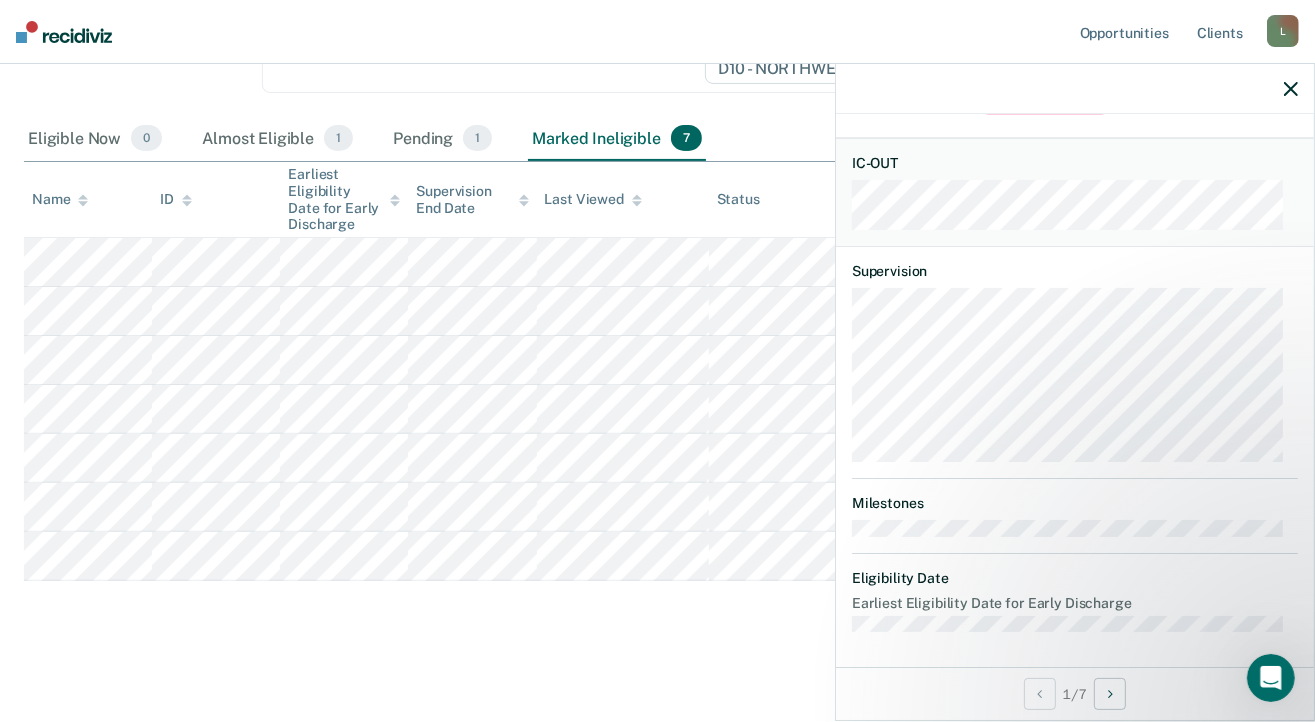 scroll, scrollTop: 0, scrollLeft: 0, axis: both 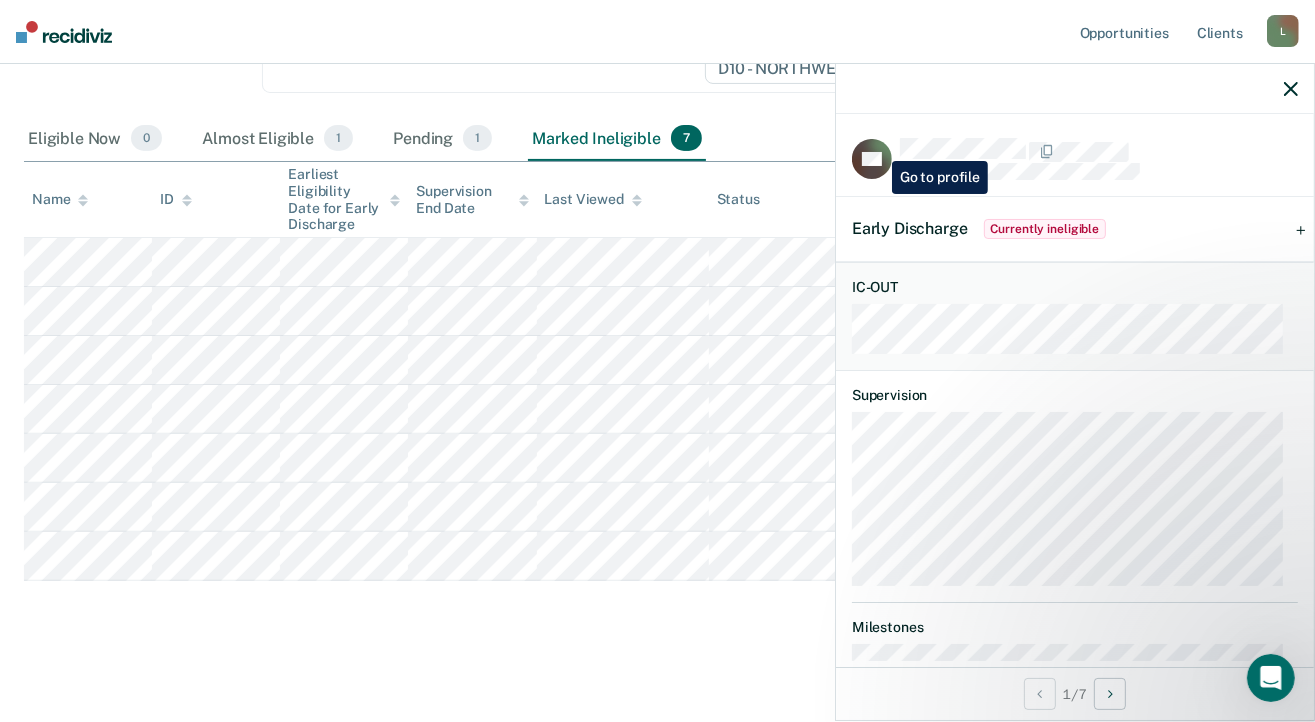 click 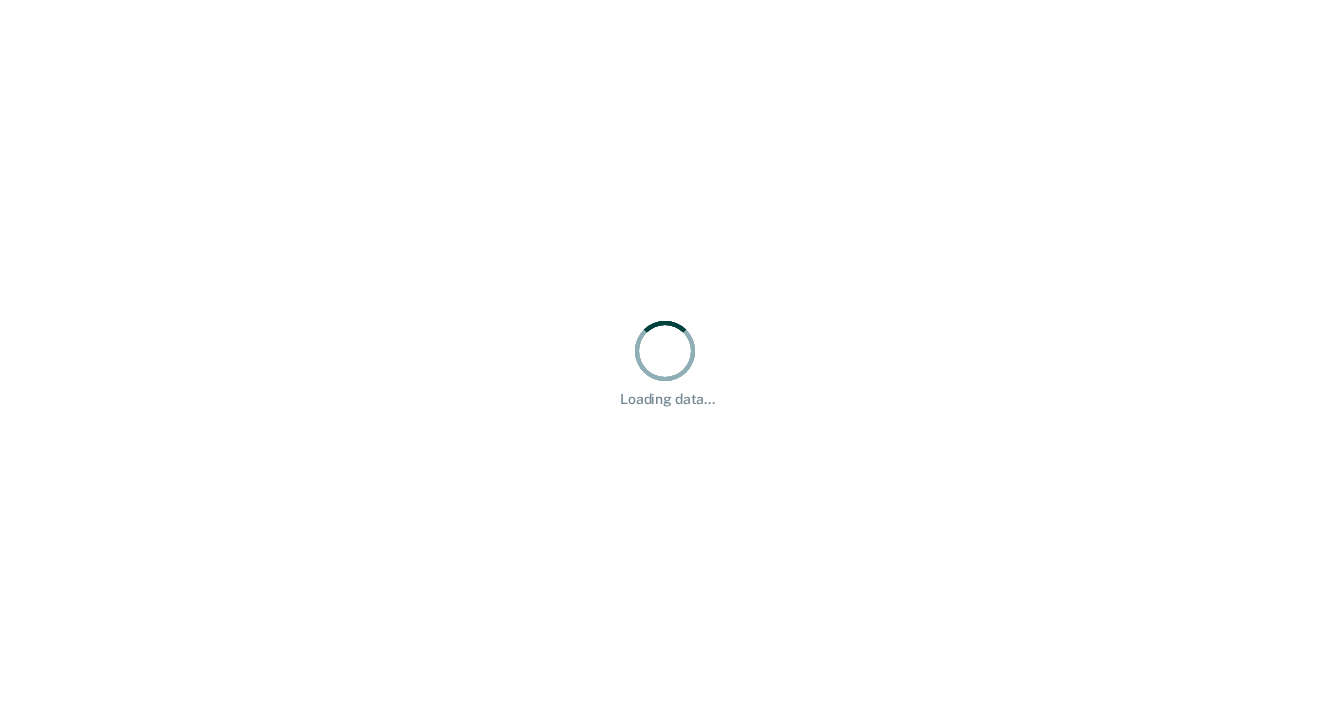 scroll, scrollTop: 0, scrollLeft: 0, axis: both 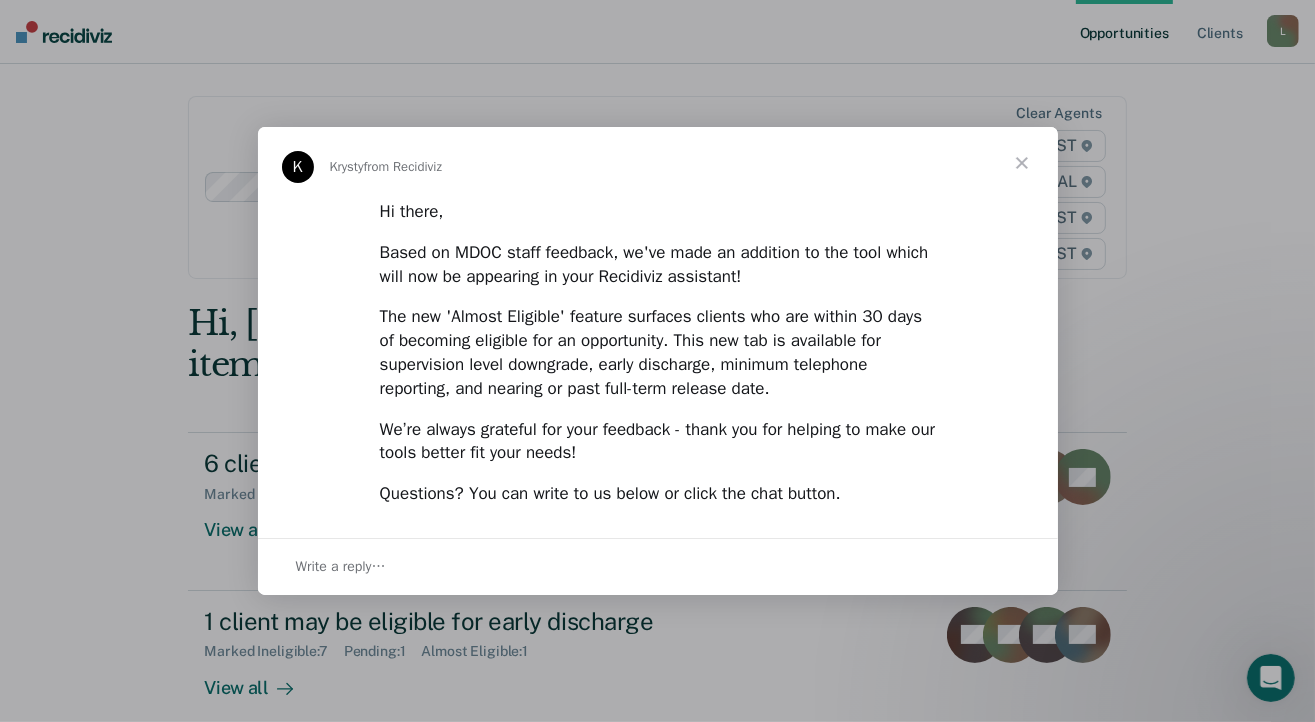 click at bounding box center (1022, 163) 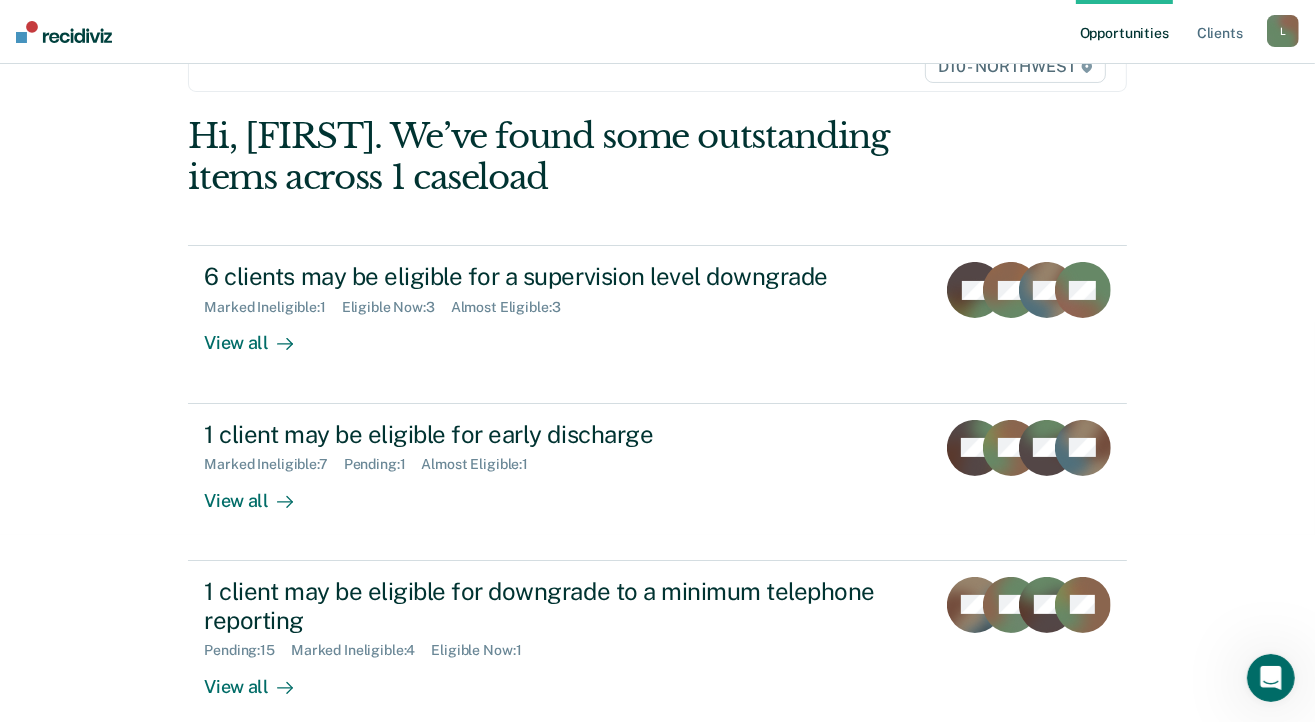 scroll, scrollTop: 200, scrollLeft: 0, axis: vertical 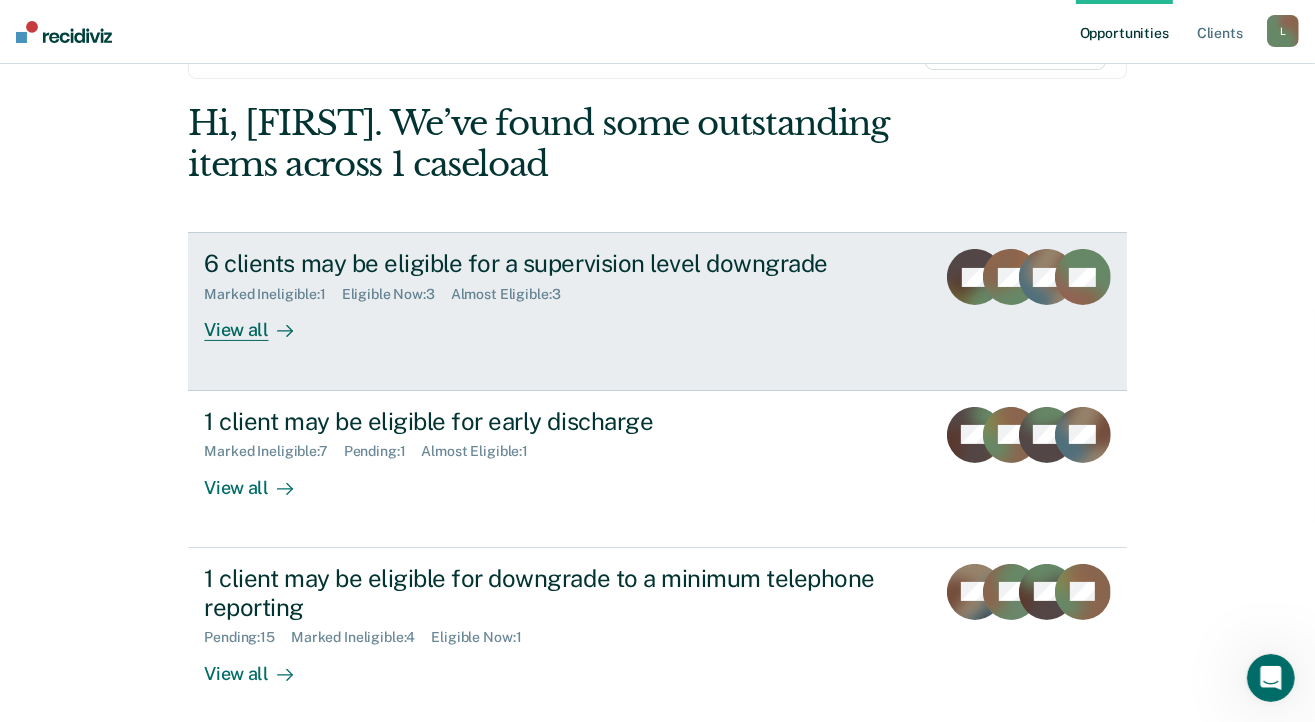 click on "Marked Ineligible :  1" at bounding box center (272, 294) 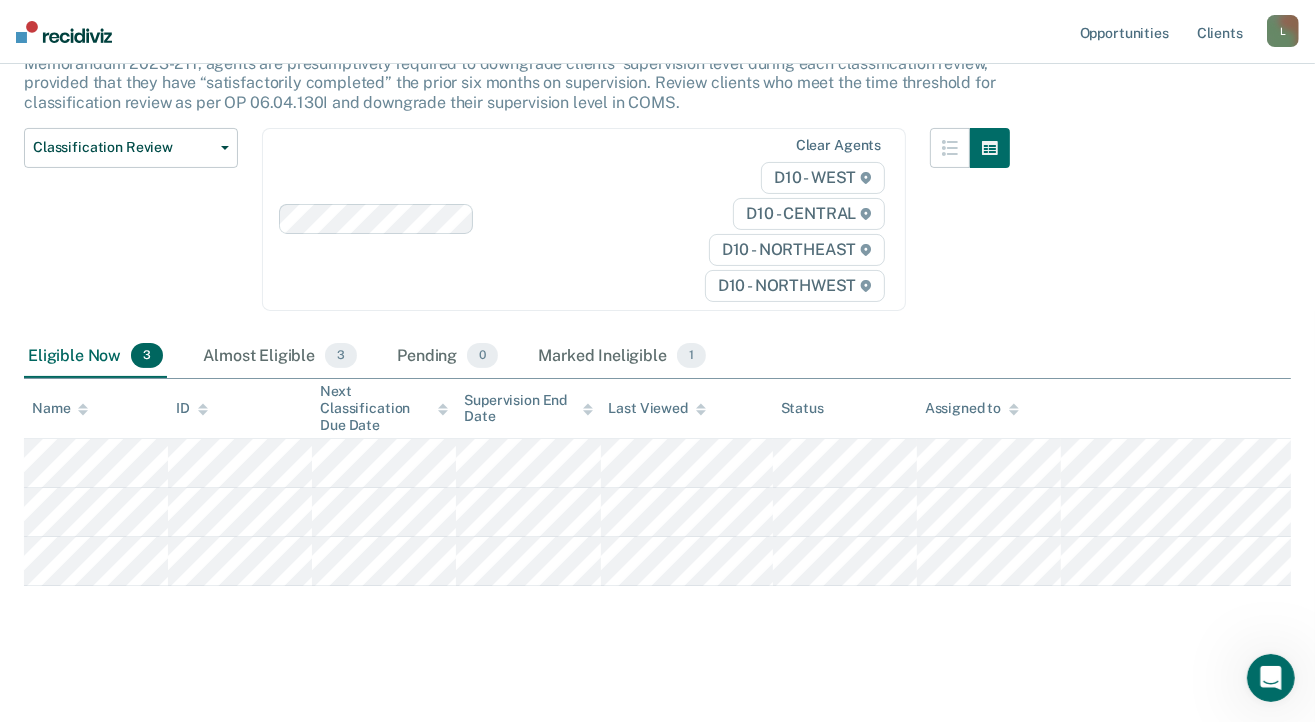 scroll, scrollTop: 200, scrollLeft: 0, axis: vertical 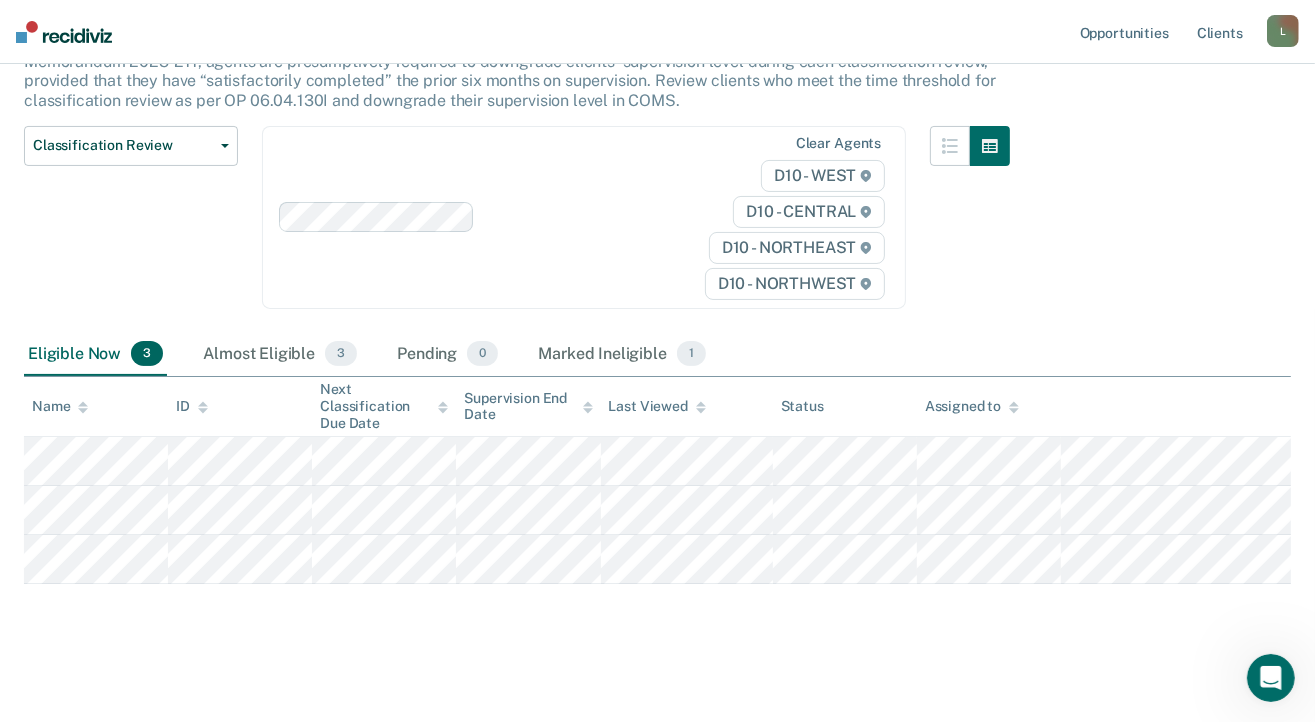 click on "3" at bounding box center [147, 354] 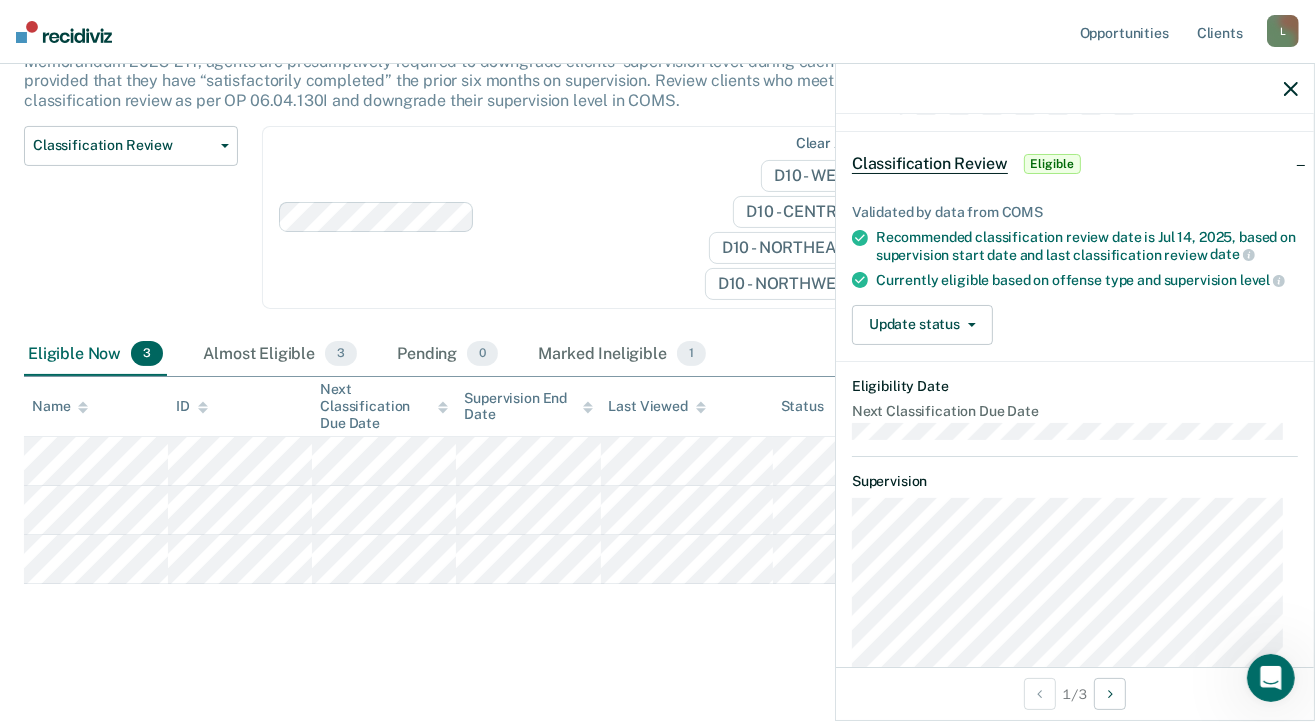 scroll, scrollTop: 100, scrollLeft: 0, axis: vertical 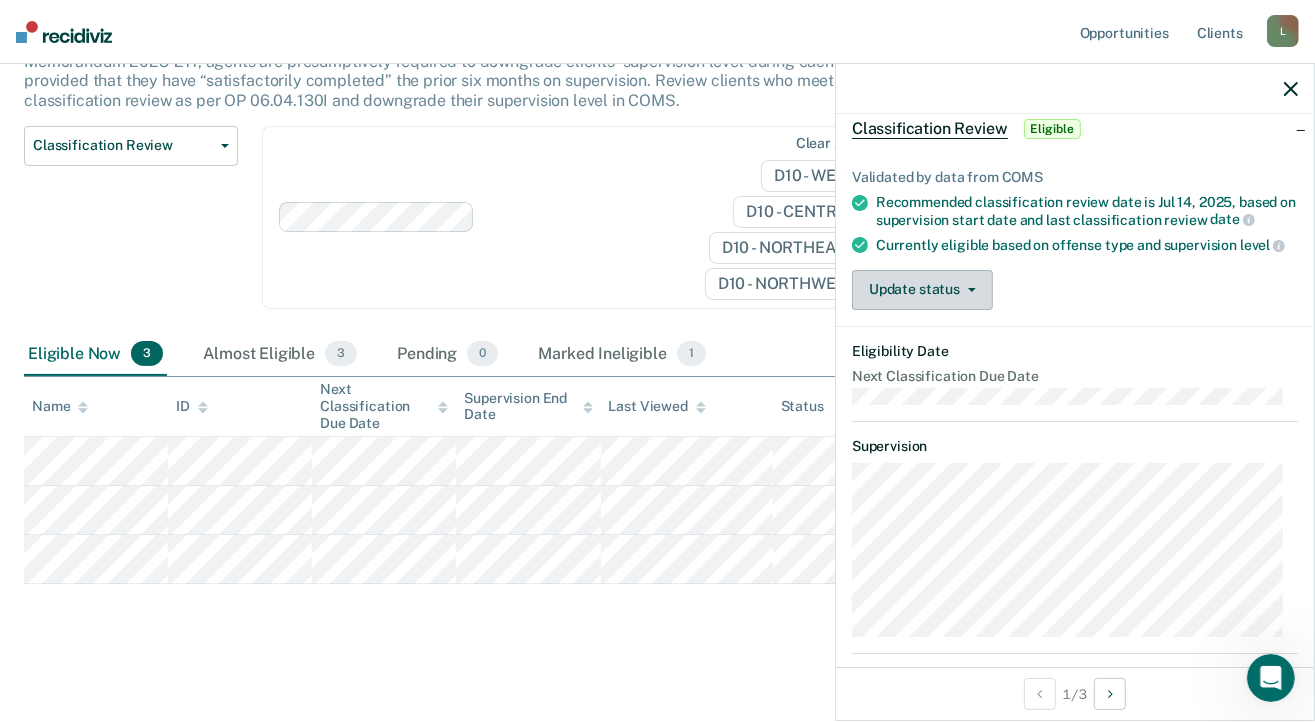 click 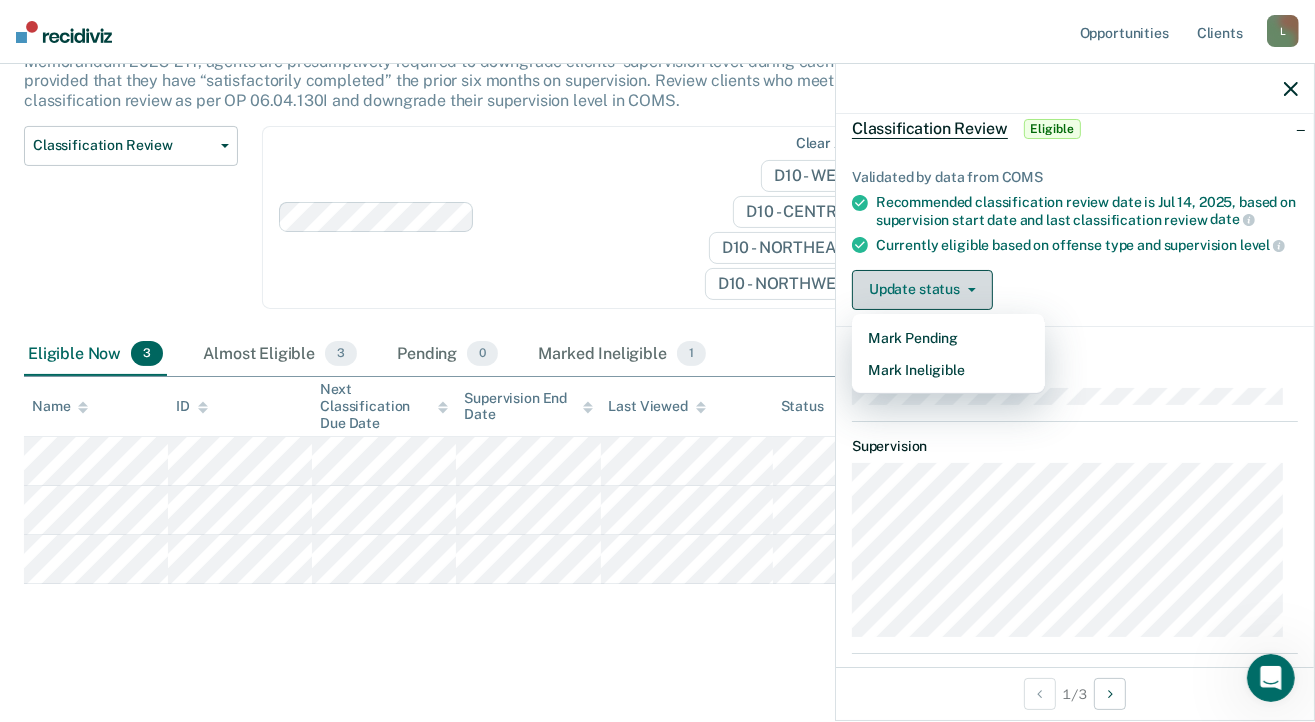 click 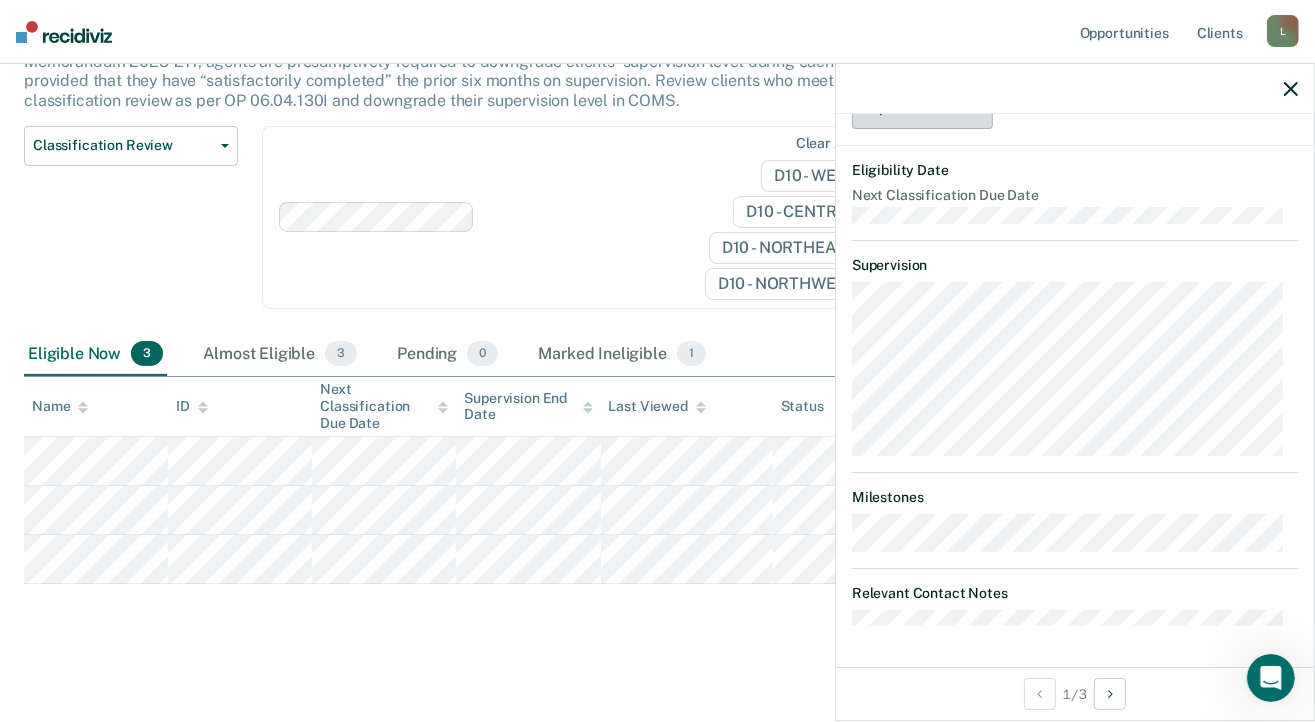 scroll, scrollTop: 291, scrollLeft: 0, axis: vertical 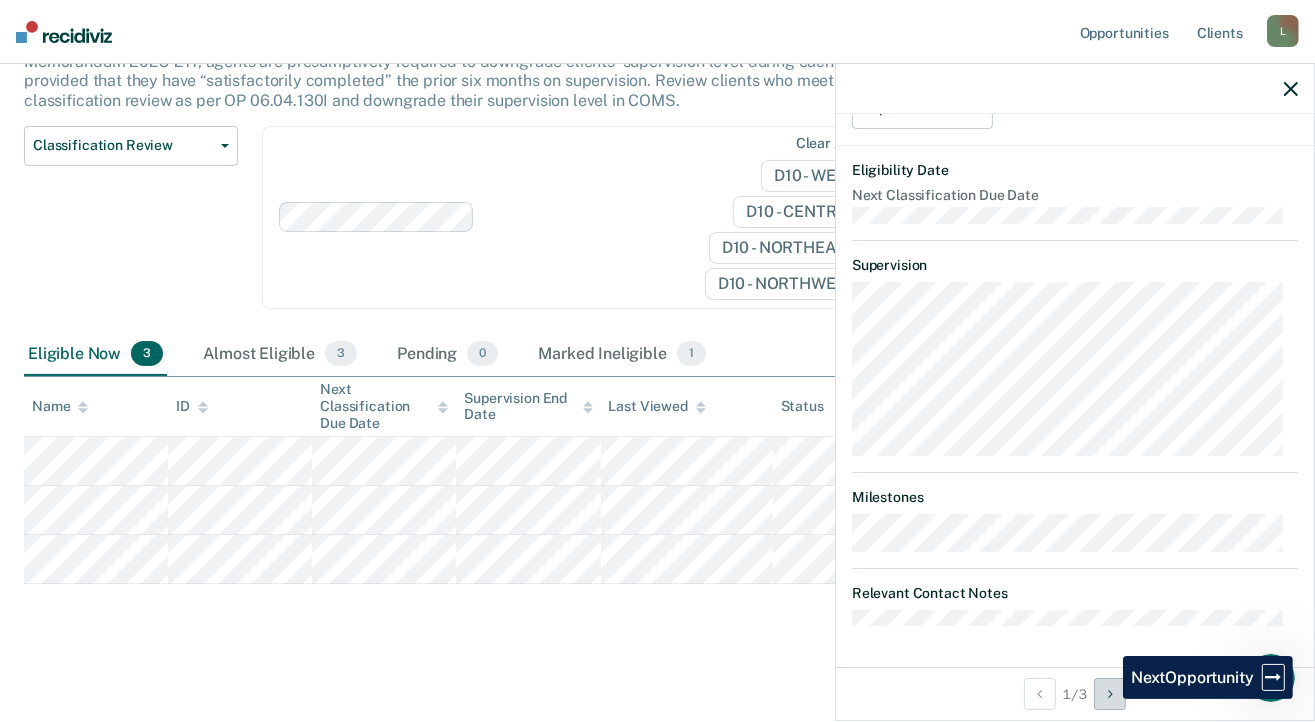 click at bounding box center (1110, 694) 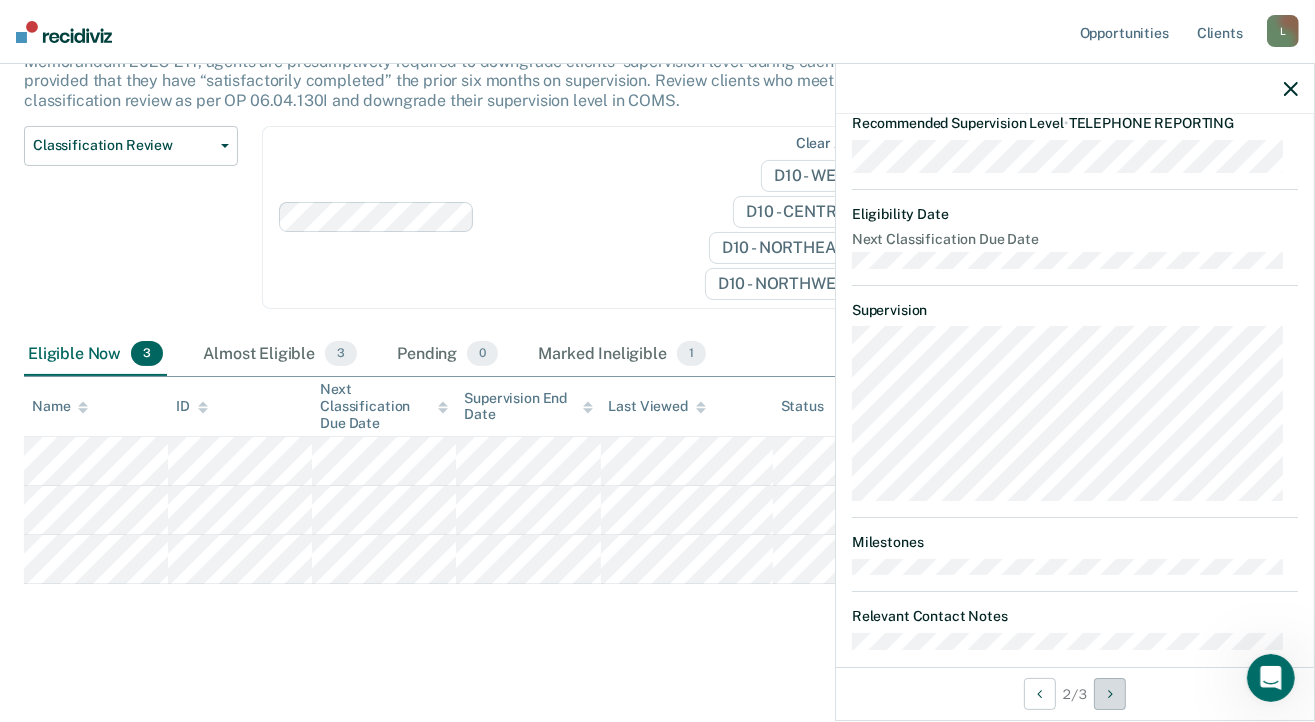 scroll, scrollTop: 361, scrollLeft: 0, axis: vertical 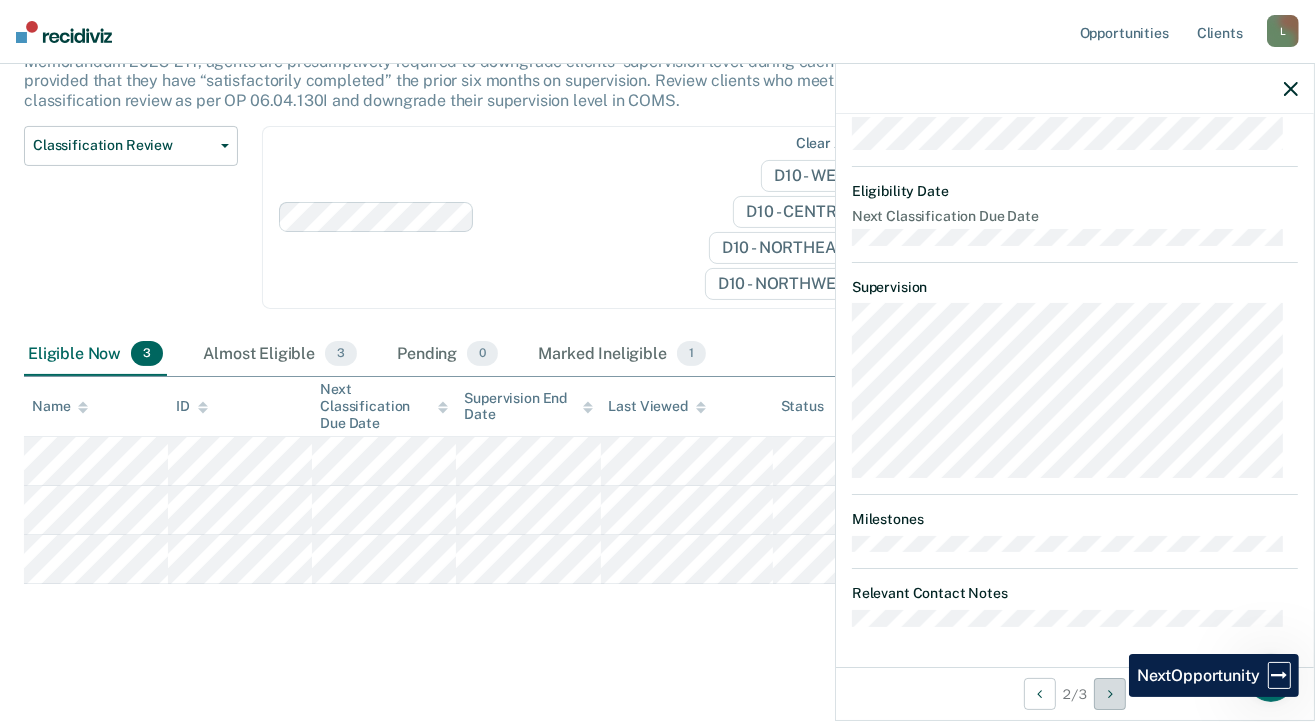 click at bounding box center [1110, 694] 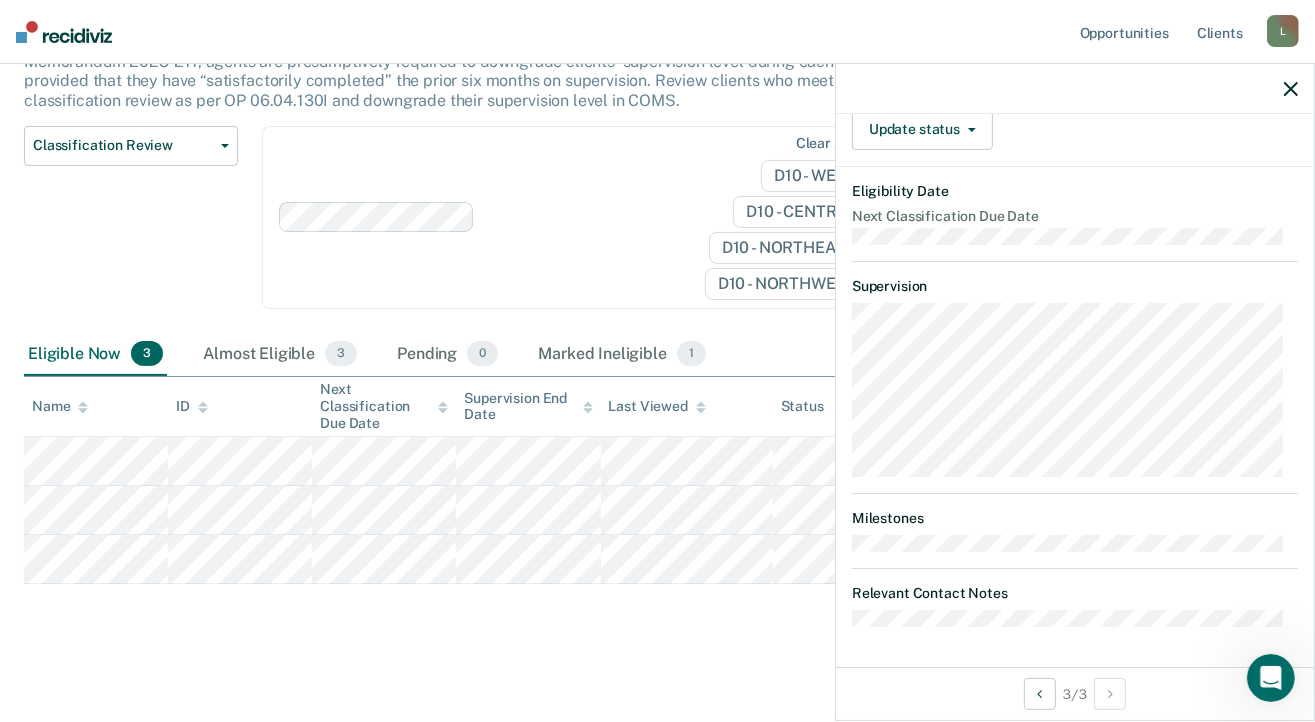 scroll, scrollTop: 203, scrollLeft: 0, axis: vertical 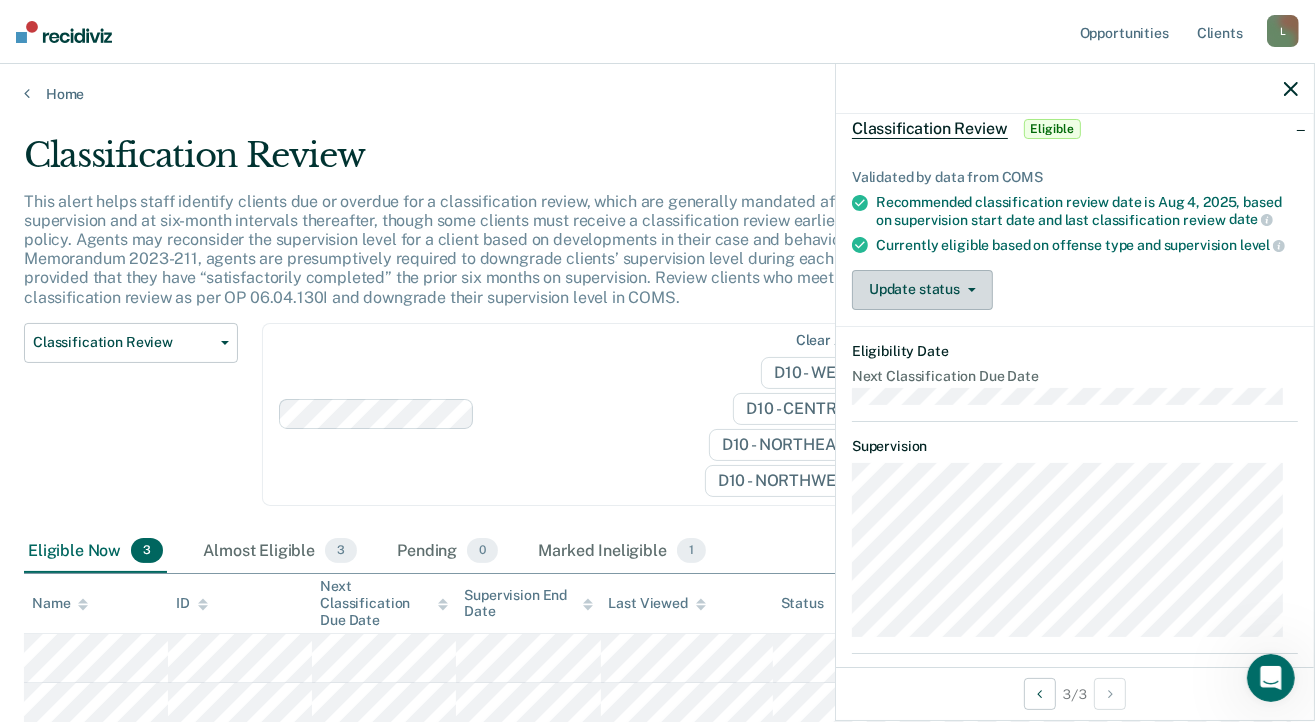 click on "Update status" at bounding box center [922, 290] 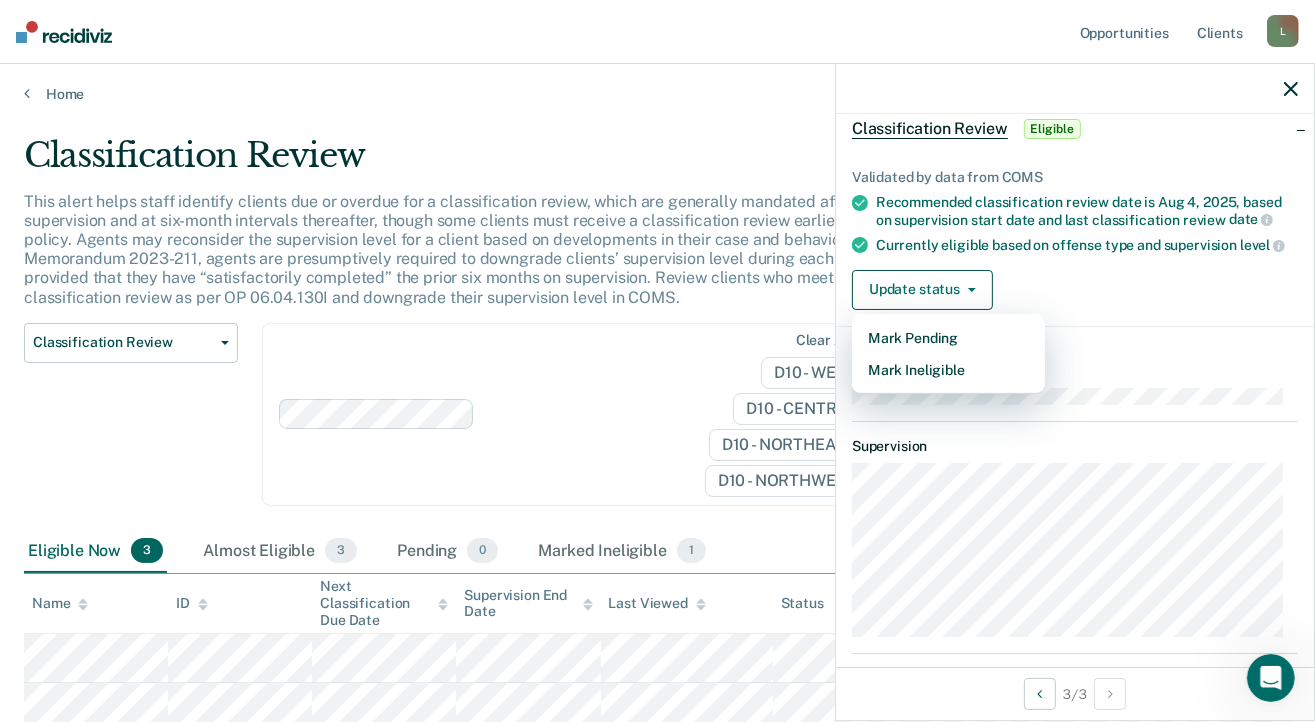 click on "Clear   agents D10 - WEST   D10 - CENTRAL   D10 - NORTHEAST   D10 - NORTHWEST" at bounding box center [584, 414] 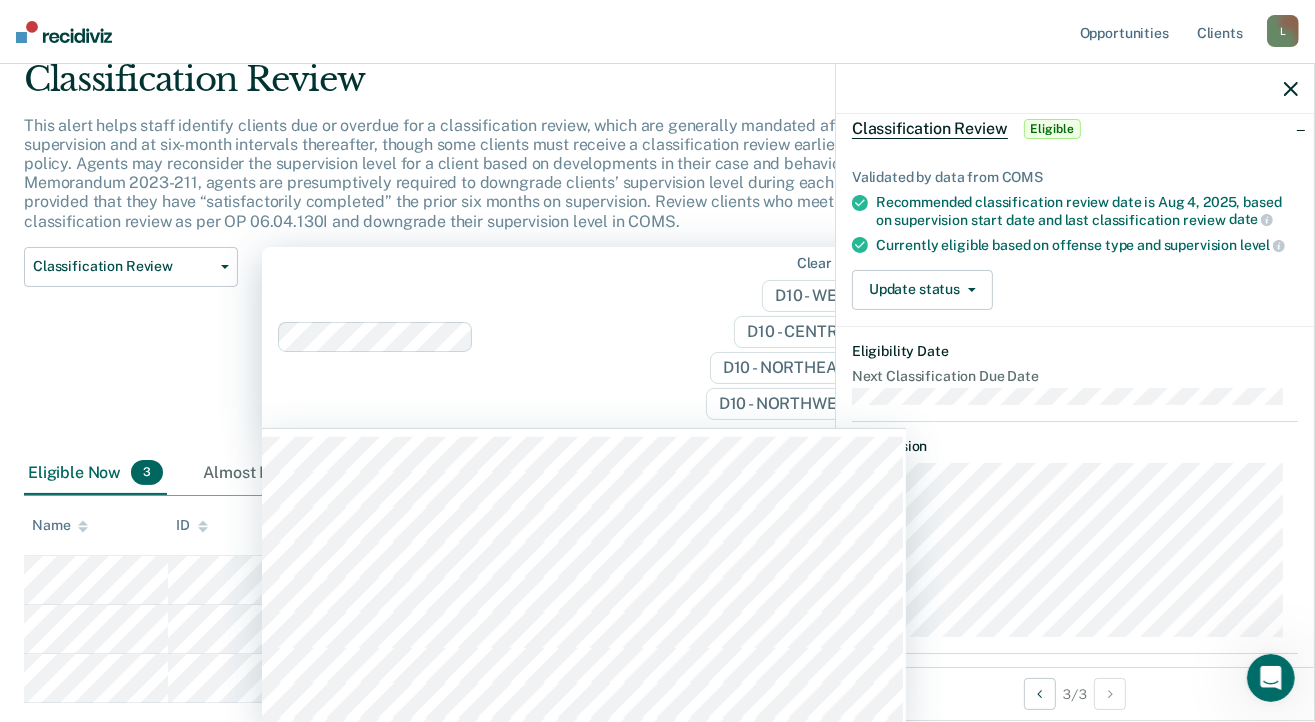 scroll, scrollTop: 86, scrollLeft: 0, axis: vertical 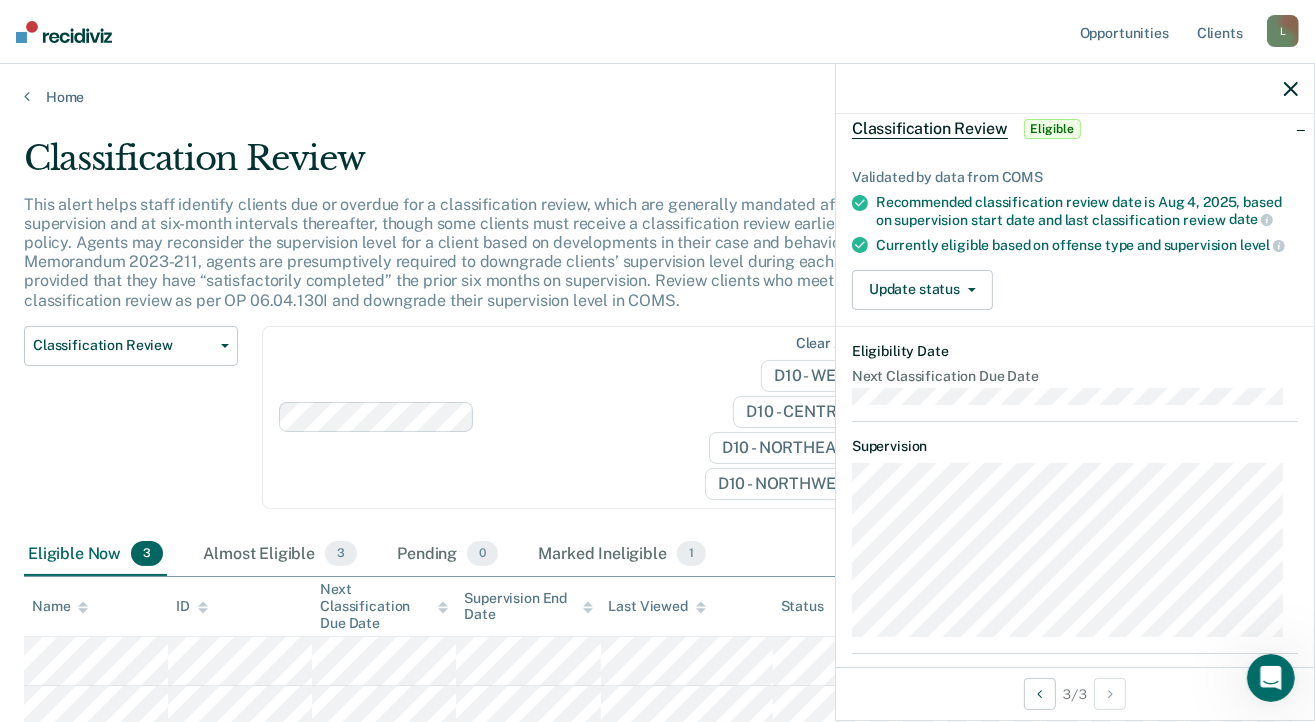 click on "L" at bounding box center [1283, 31] 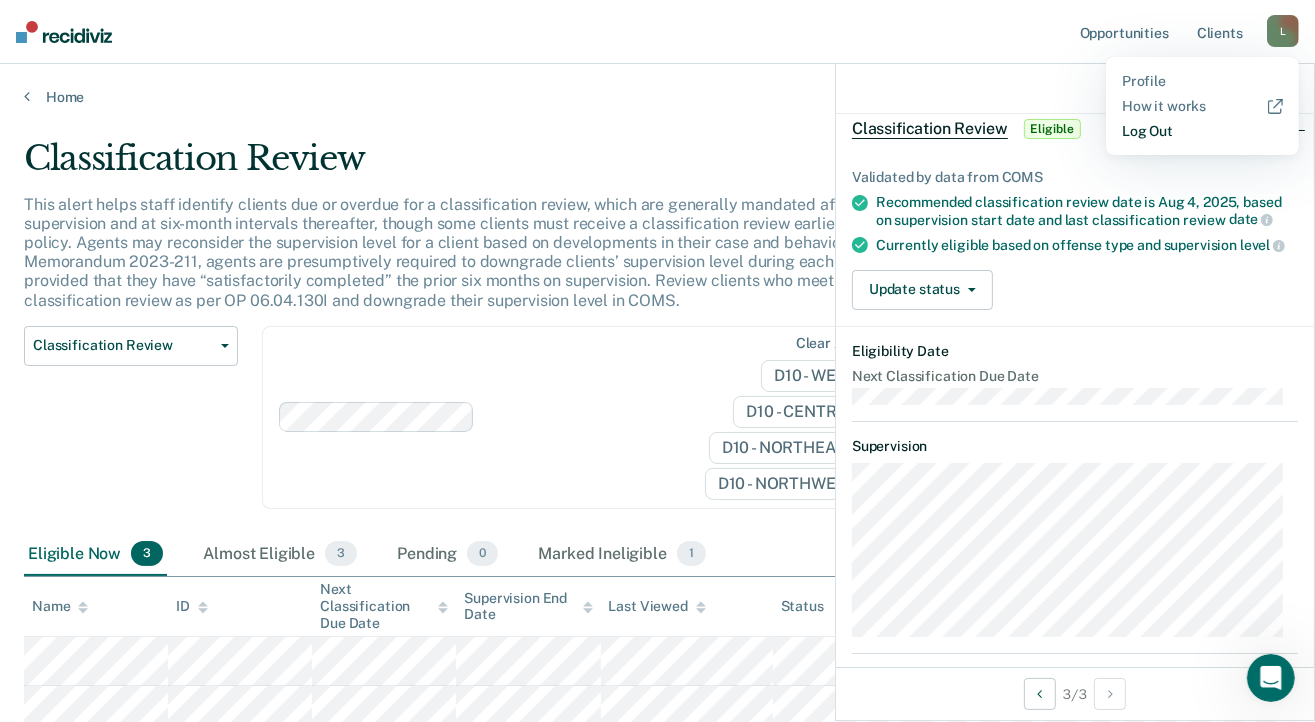 click on "Log Out" at bounding box center (1202, 131) 